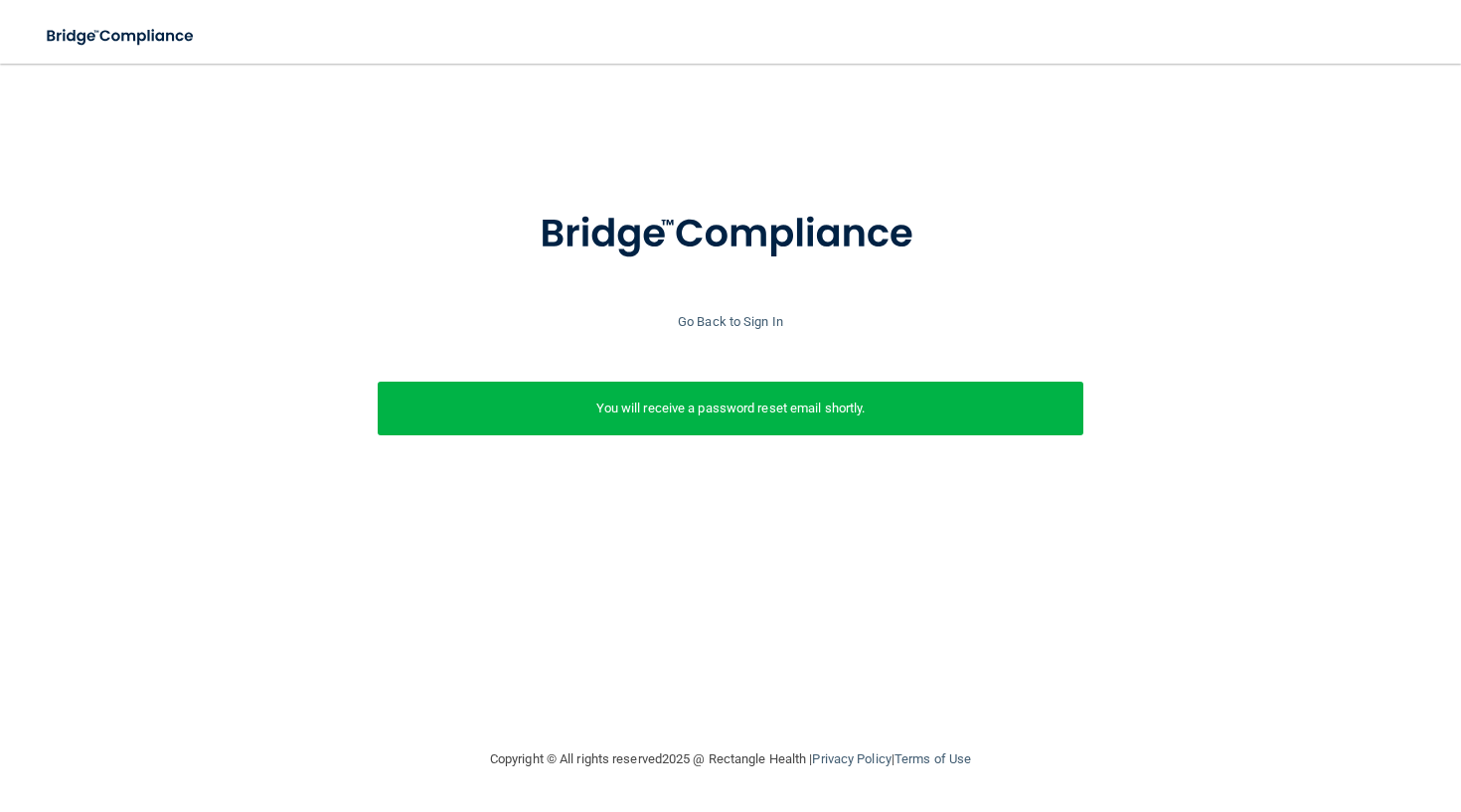 scroll, scrollTop: 0, scrollLeft: 0, axis: both 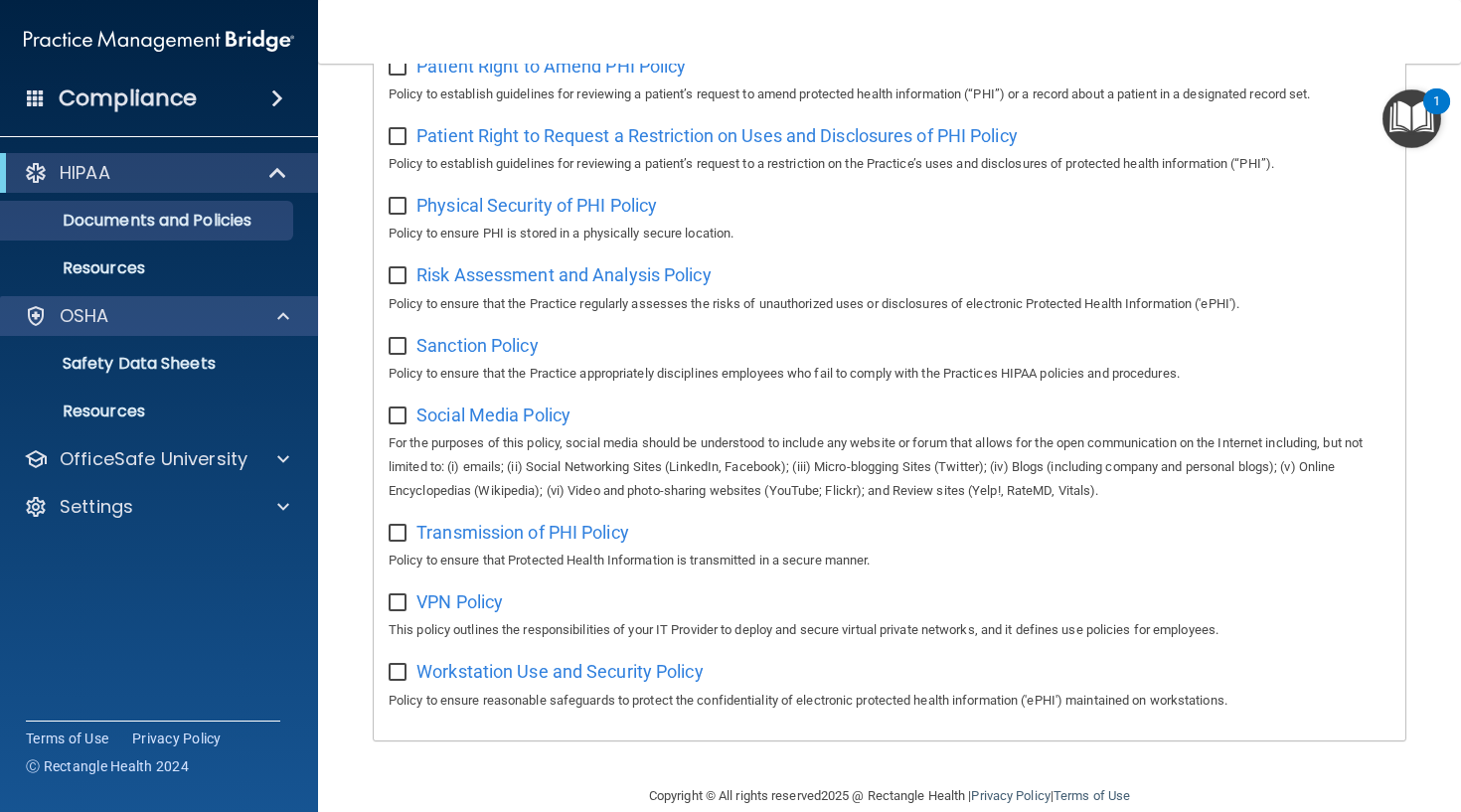 click on "OSHA" at bounding box center (84, 316) 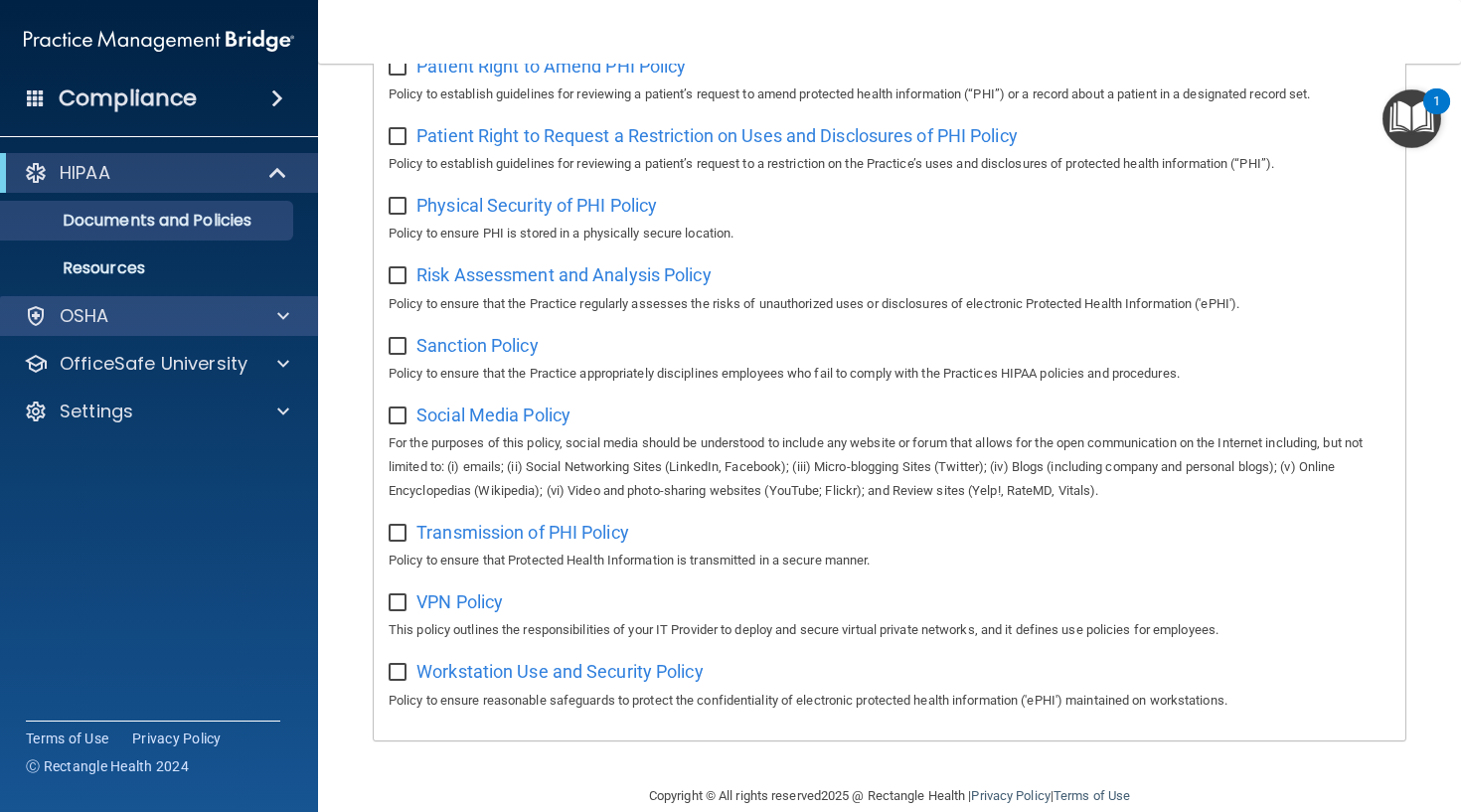 click on "OSHA" at bounding box center (84, 316) 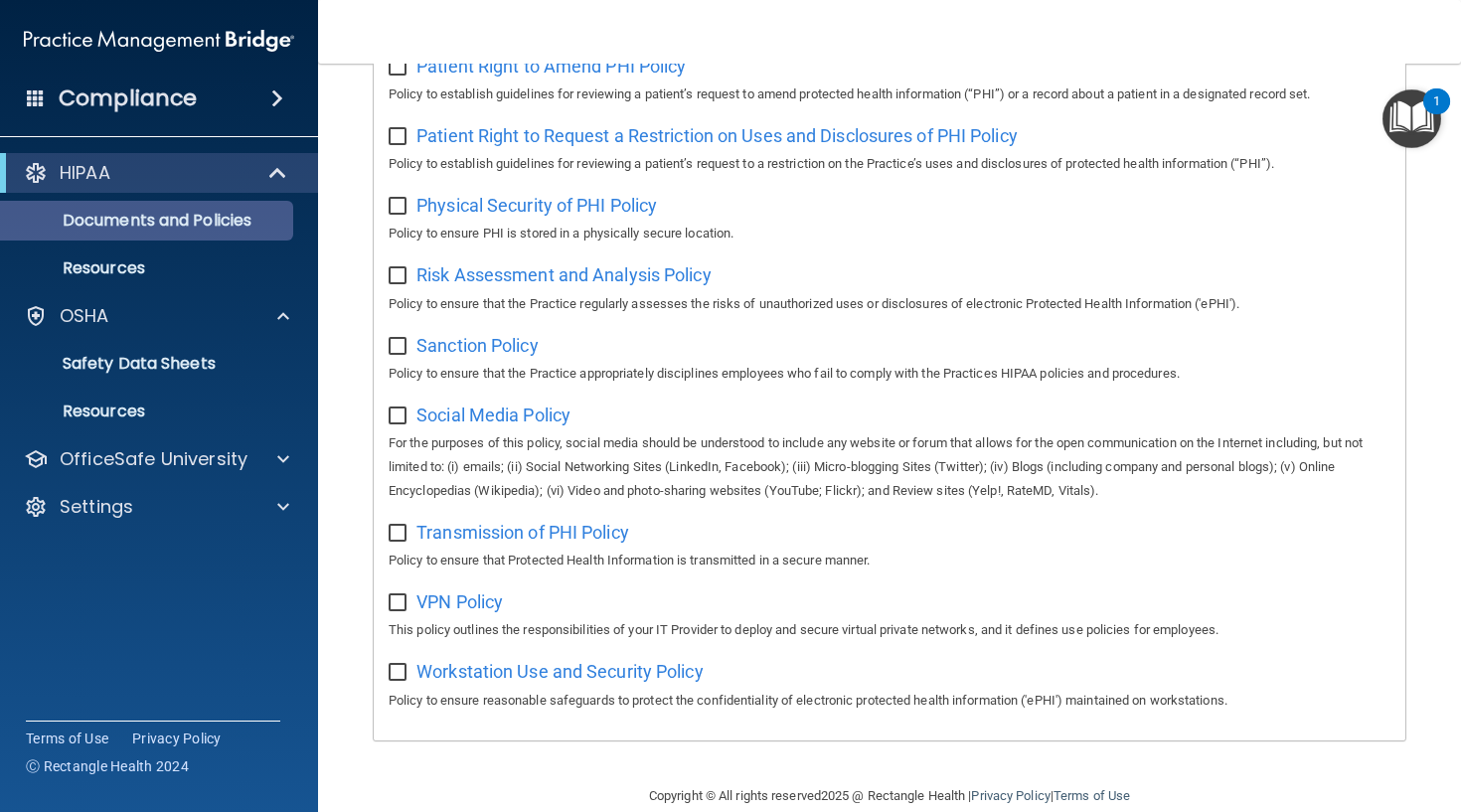 click on "Documents and Policies" at bounding box center (148, 221) 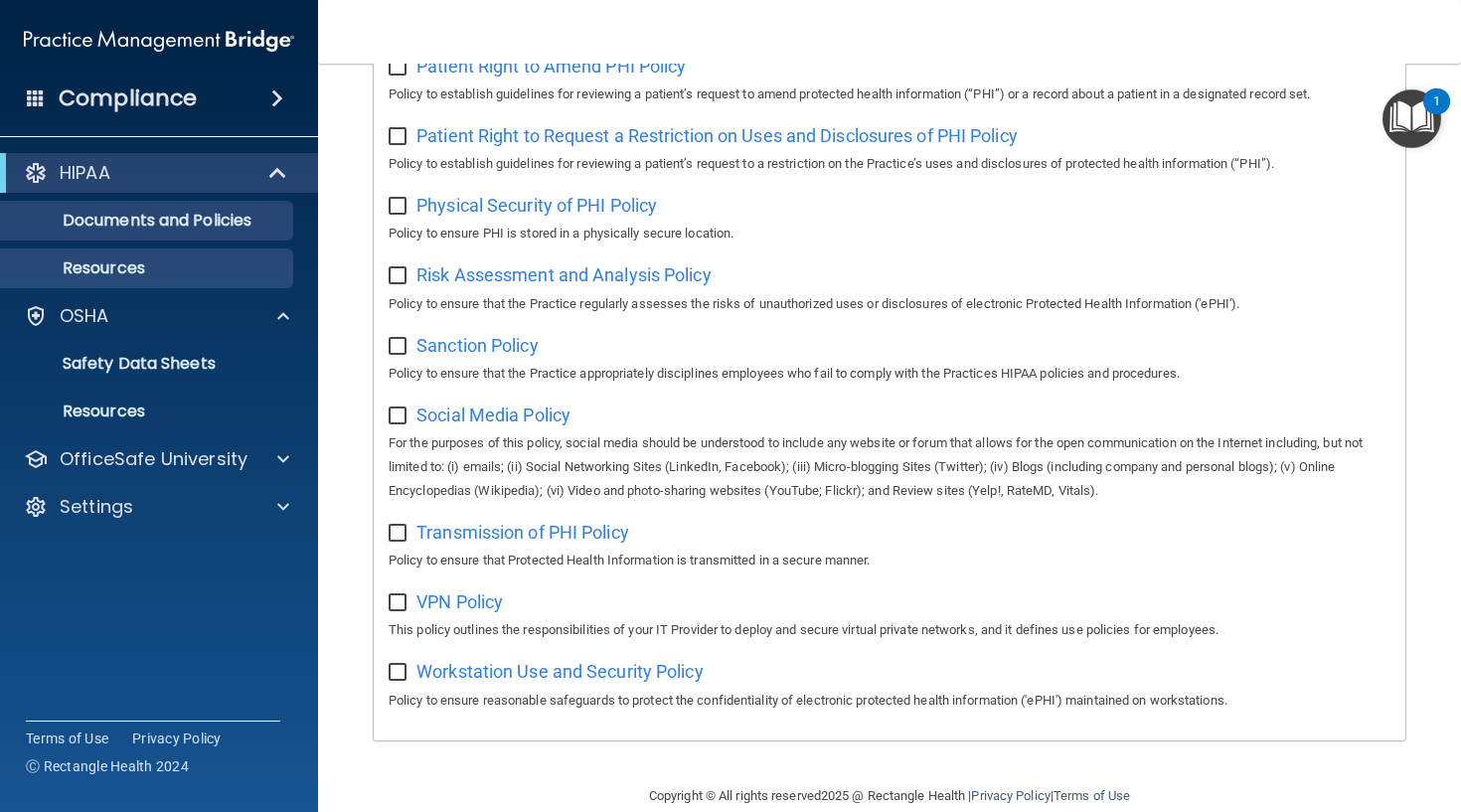click on "Resources" at bounding box center (148, 268) 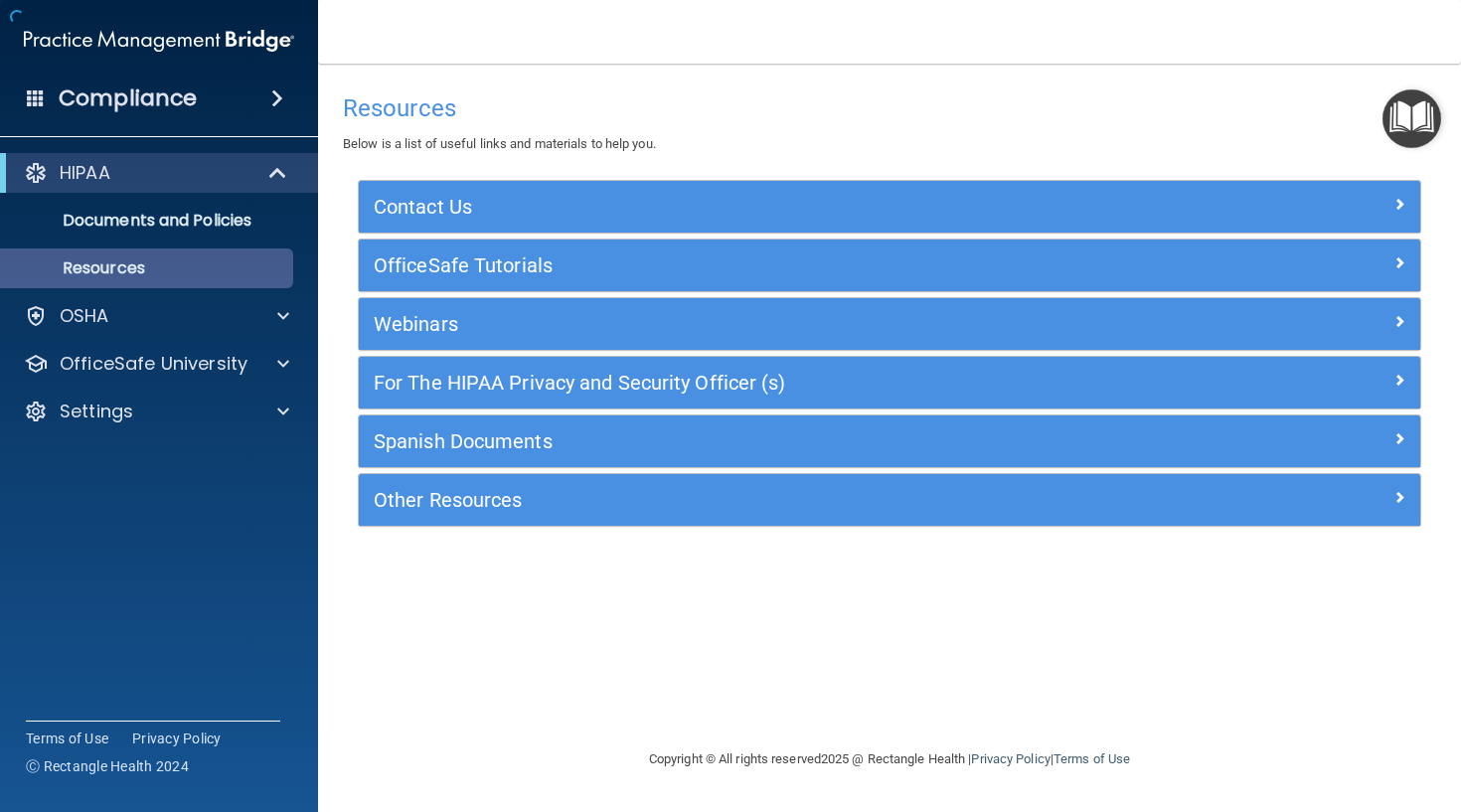 scroll, scrollTop: 0, scrollLeft: 0, axis: both 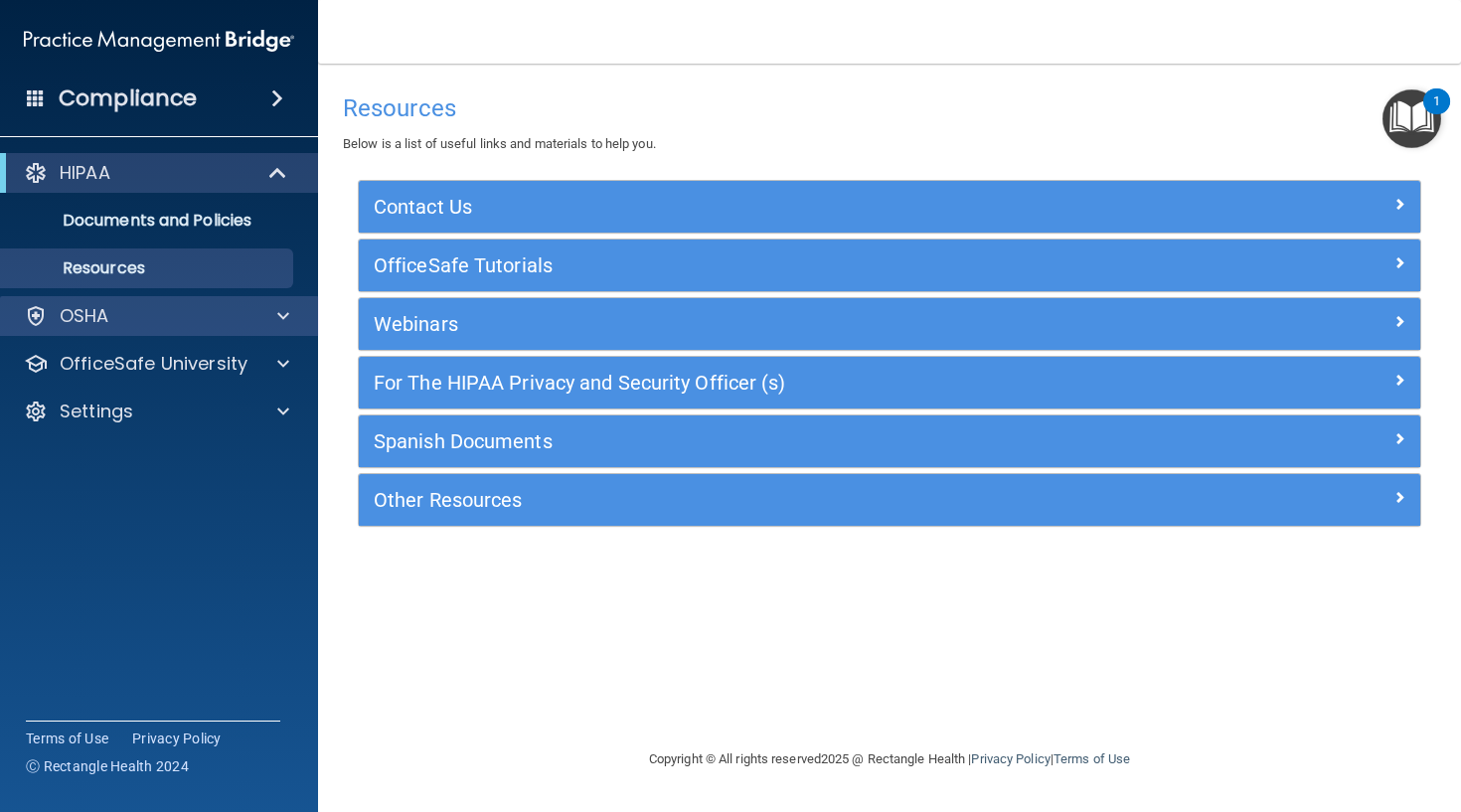 click on "OSHA" at bounding box center [132, 316] 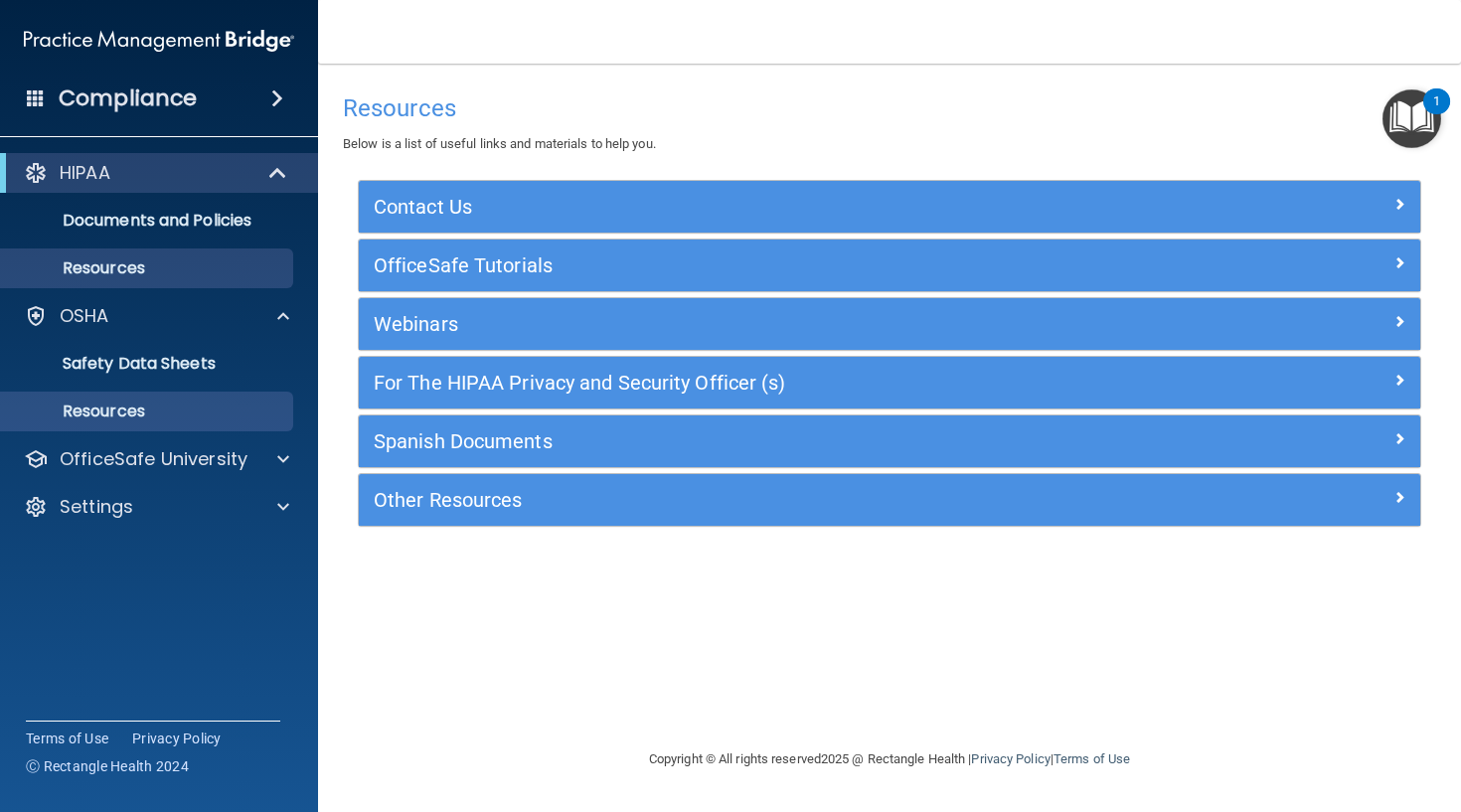 click on "Resources" at bounding box center [148, 411] 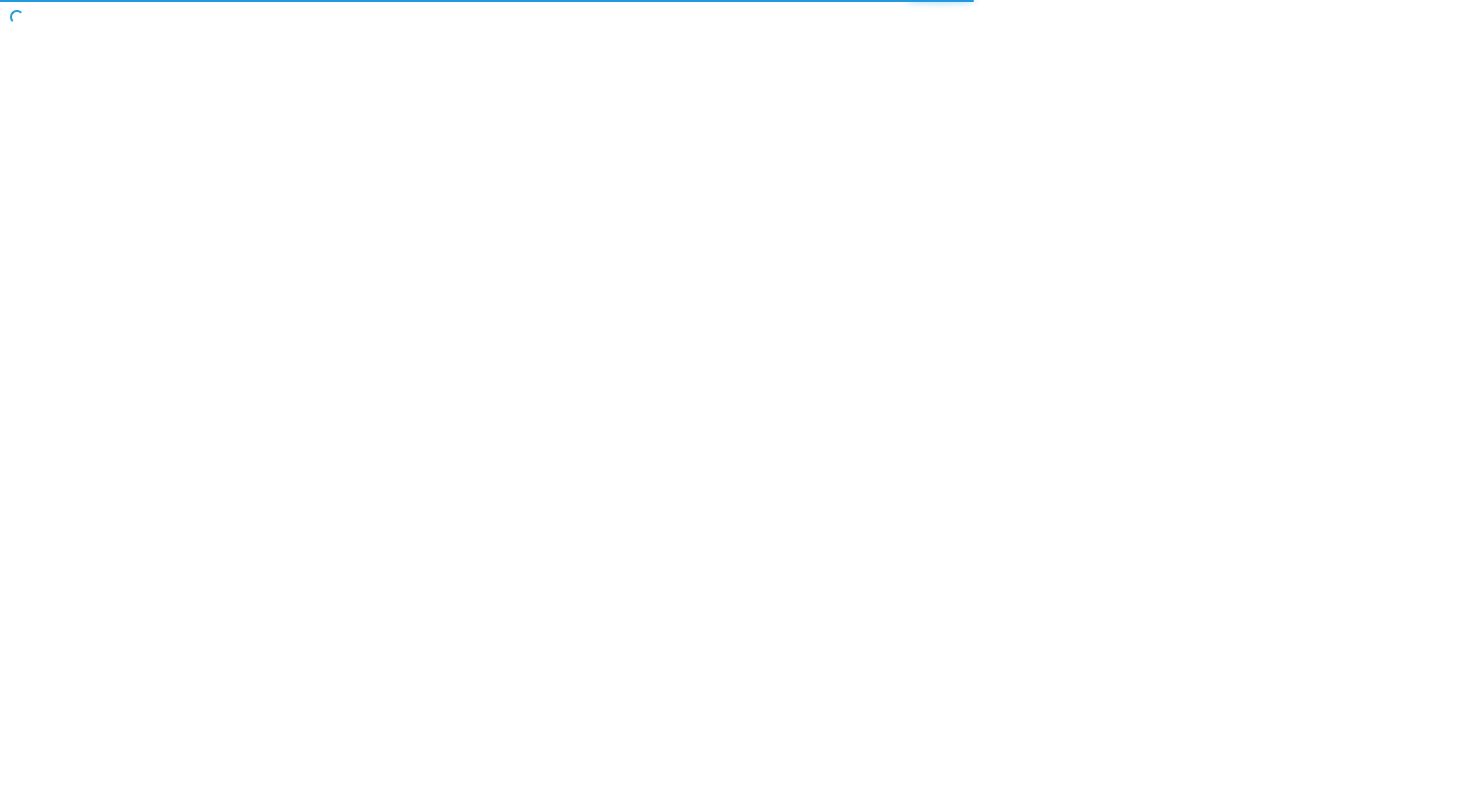 scroll, scrollTop: 0, scrollLeft: 0, axis: both 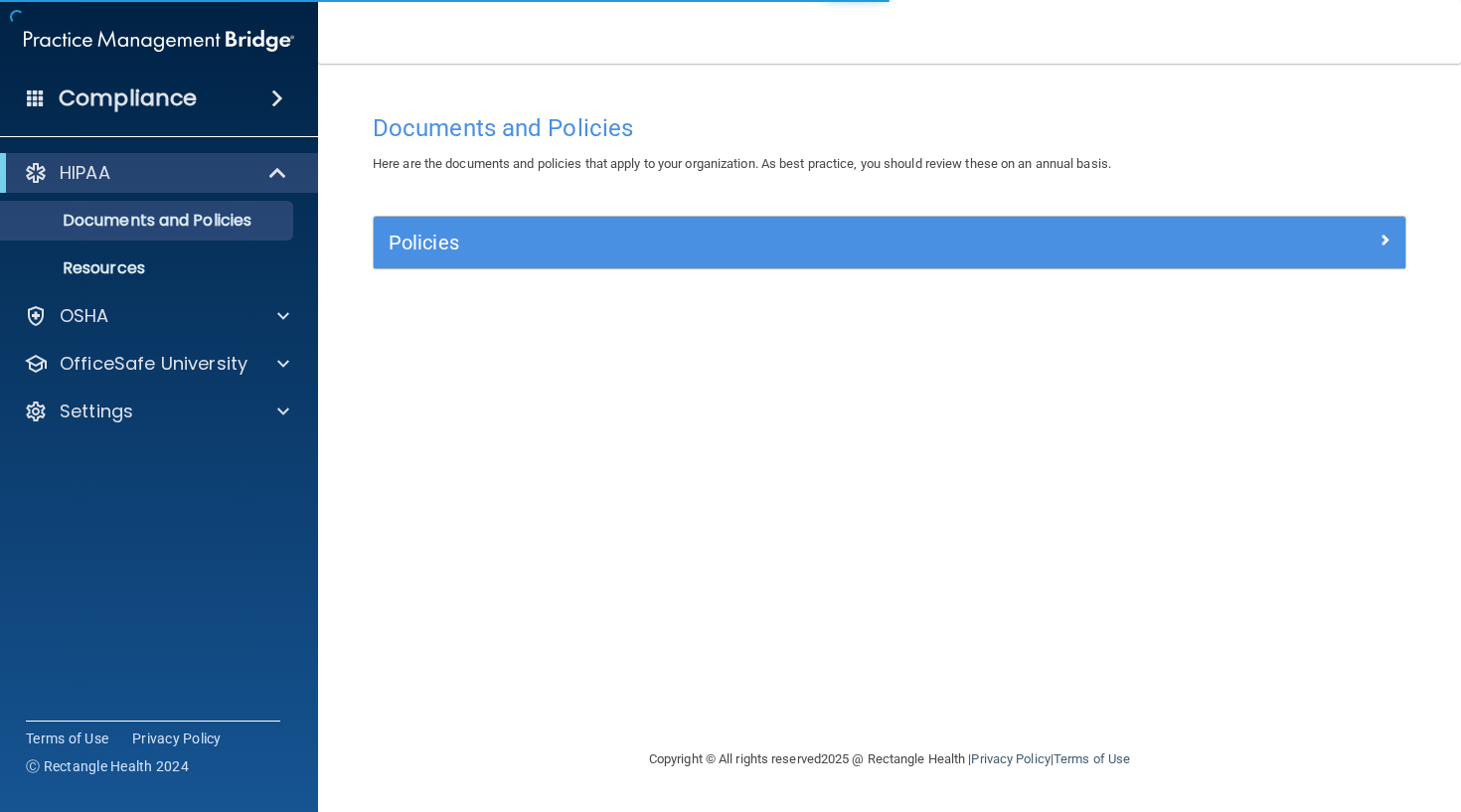 click on "Policies" at bounding box center [760, 243] 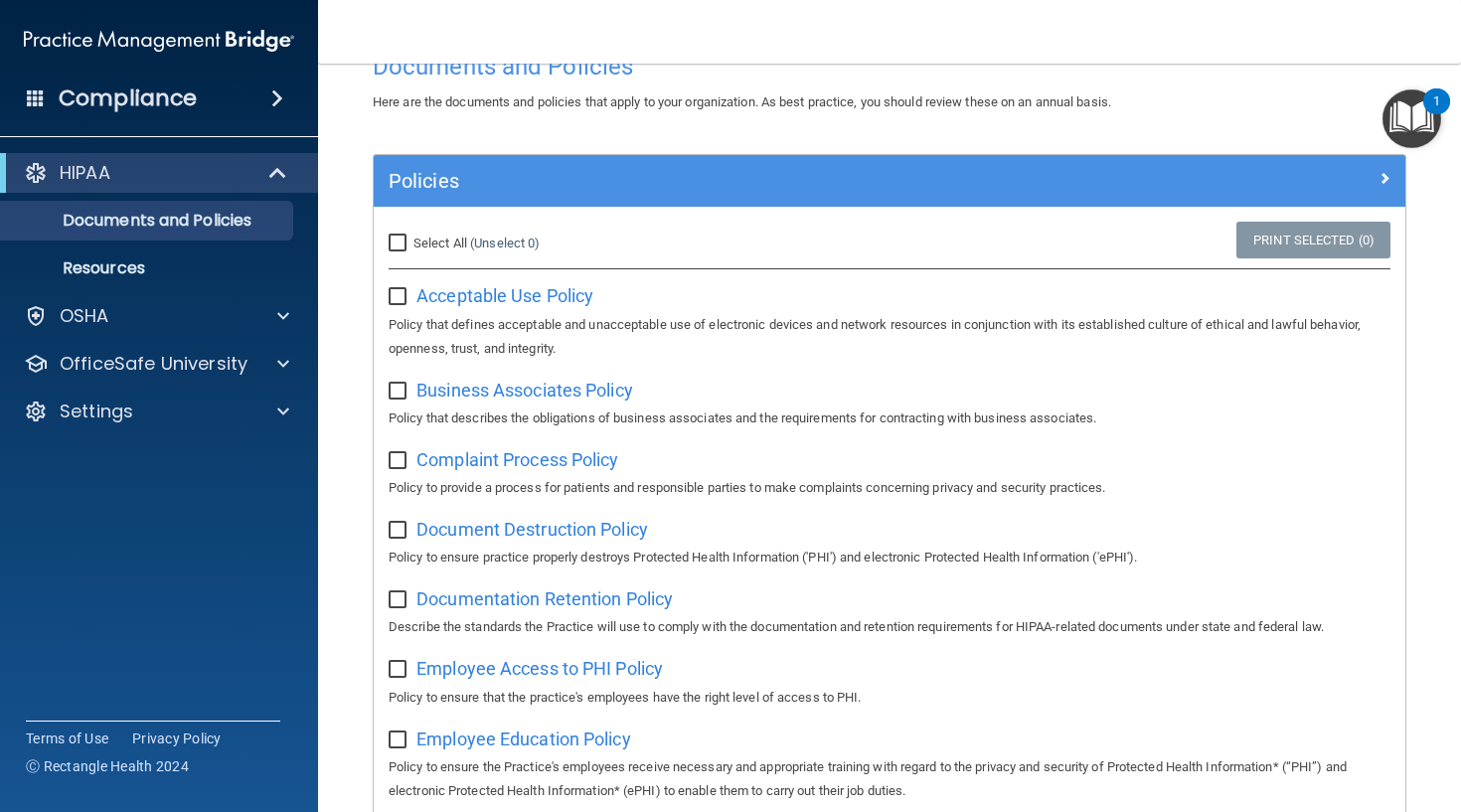 scroll, scrollTop: 68, scrollLeft: 0, axis: vertical 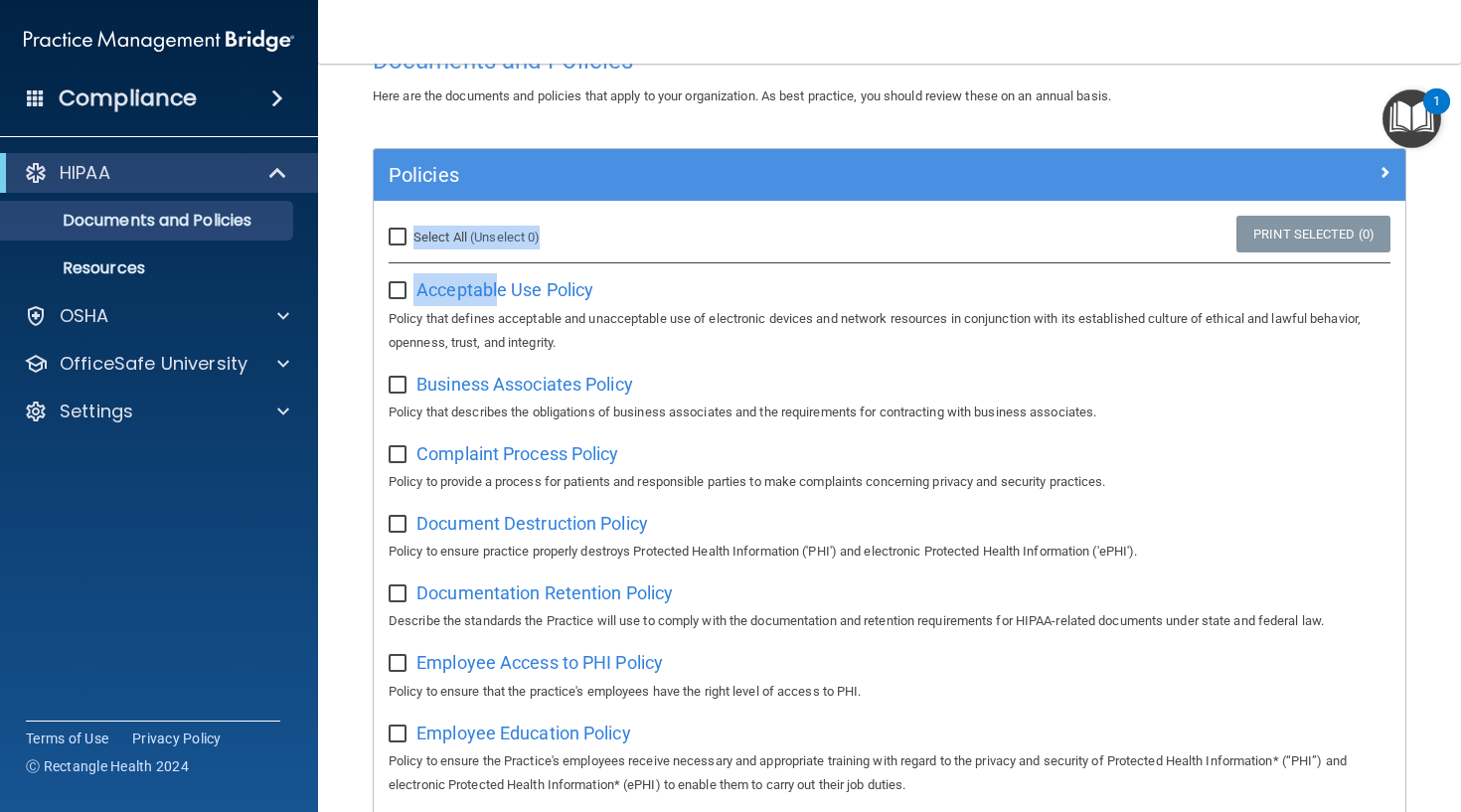 drag, startPoint x: 498, startPoint y: 297, endPoint x: 636, endPoint y: 195, distance: 171.6042 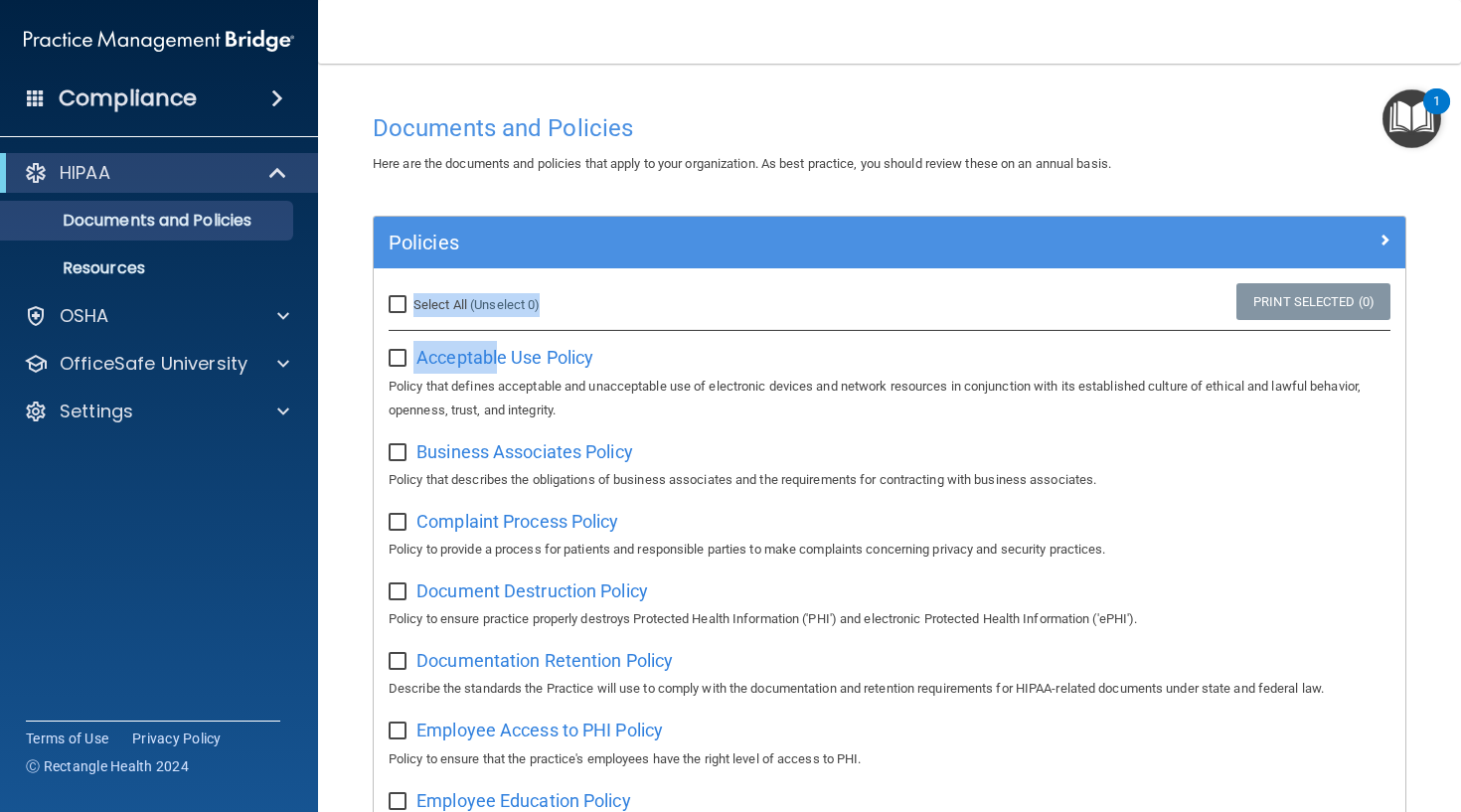 scroll, scrollTop: 0, scrollLeft: 0, axis: both 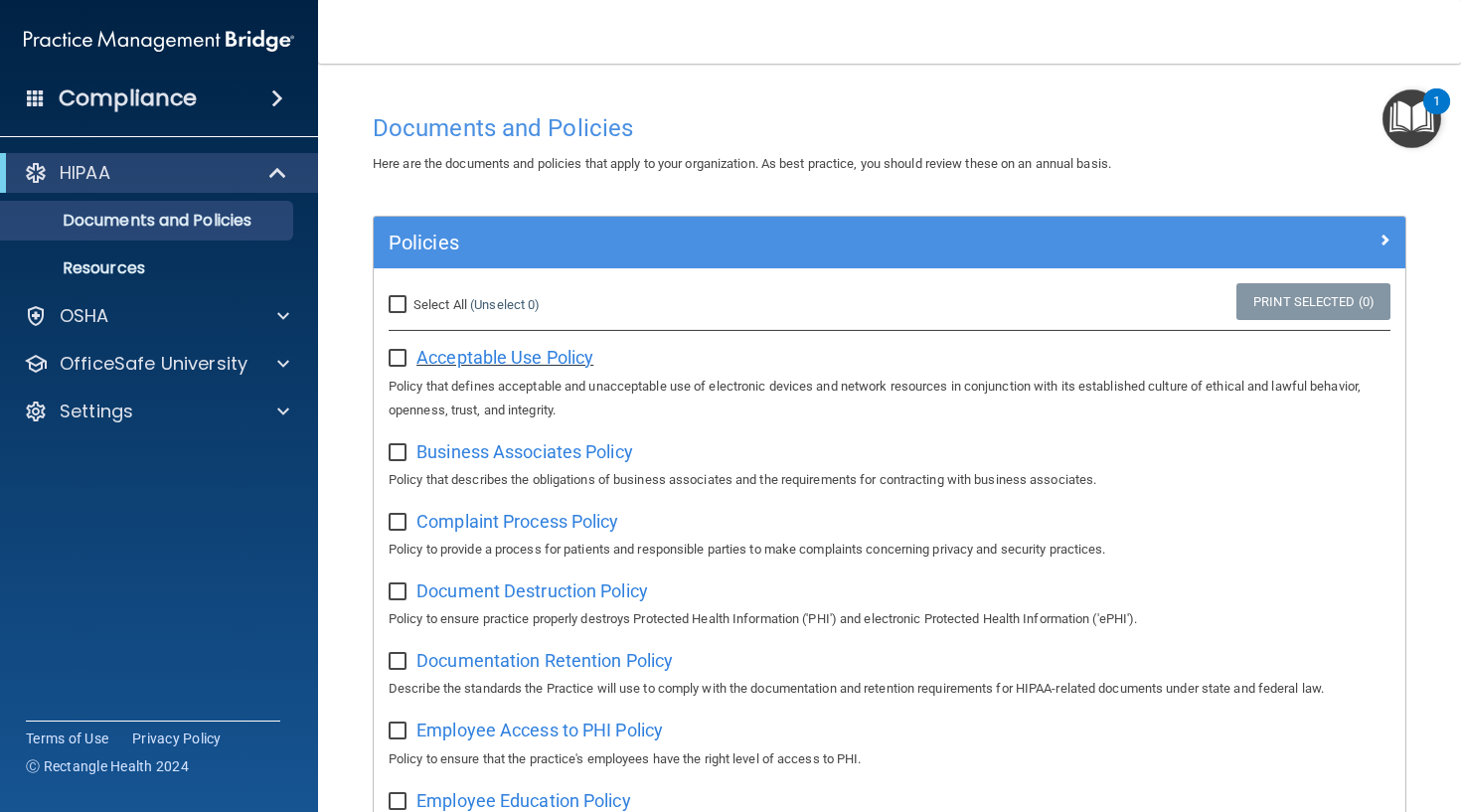 click on "Acceptable Use Policy" at bounding box center [505, 357] 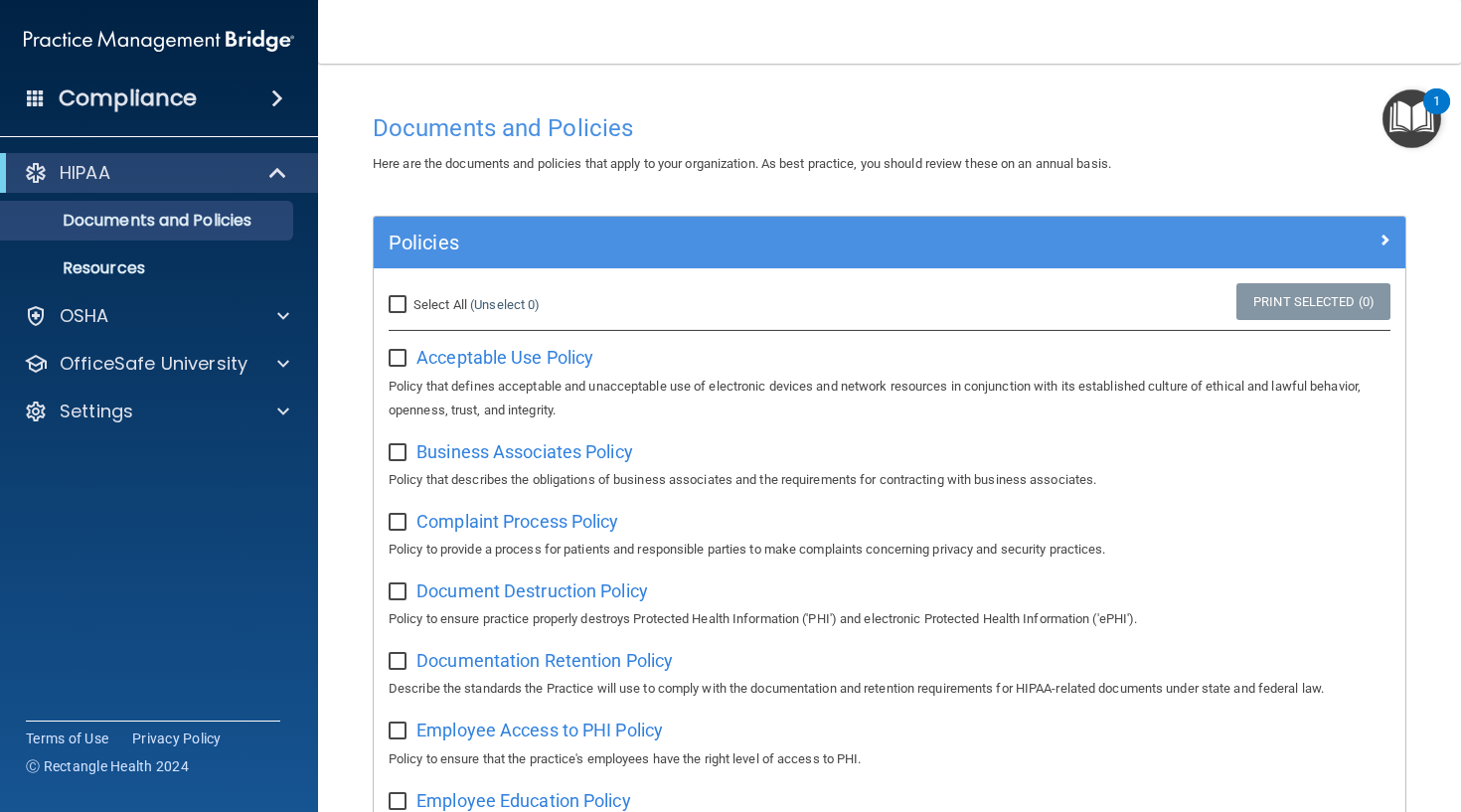 click at bounding box center (400, 359) 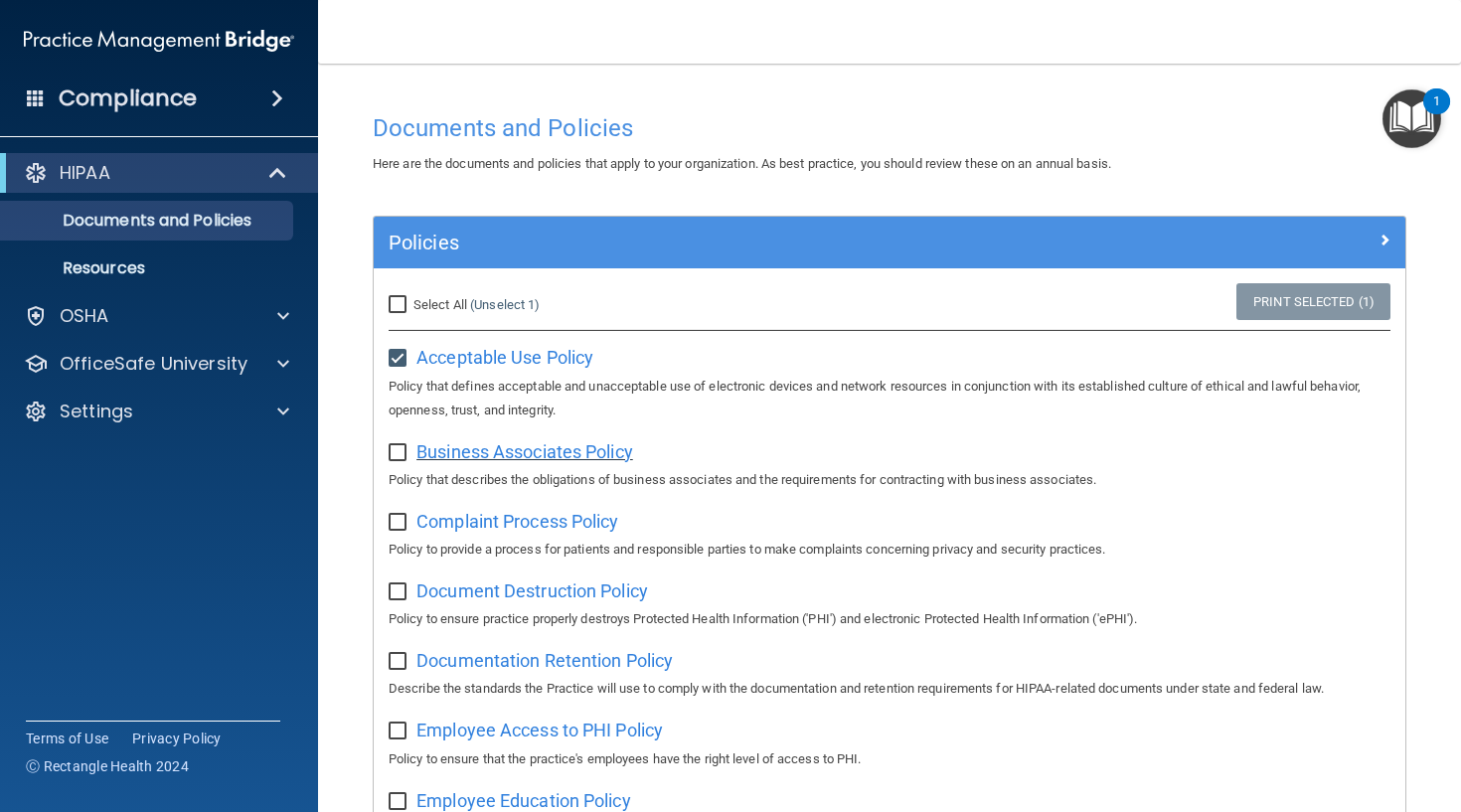 click on "Business Associates Policy" at bounding box center [525, 451] 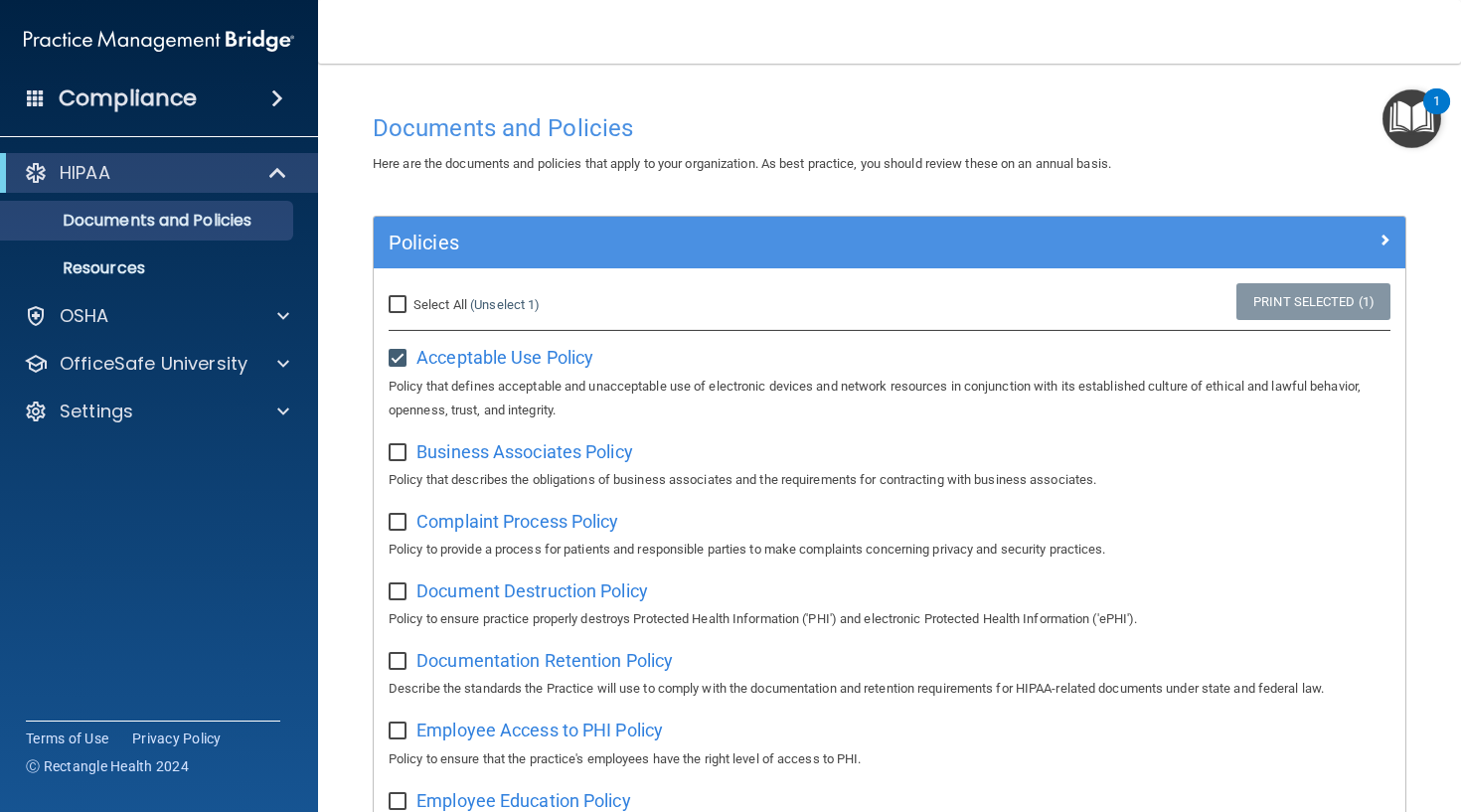 click at bounding box center [400, 453] 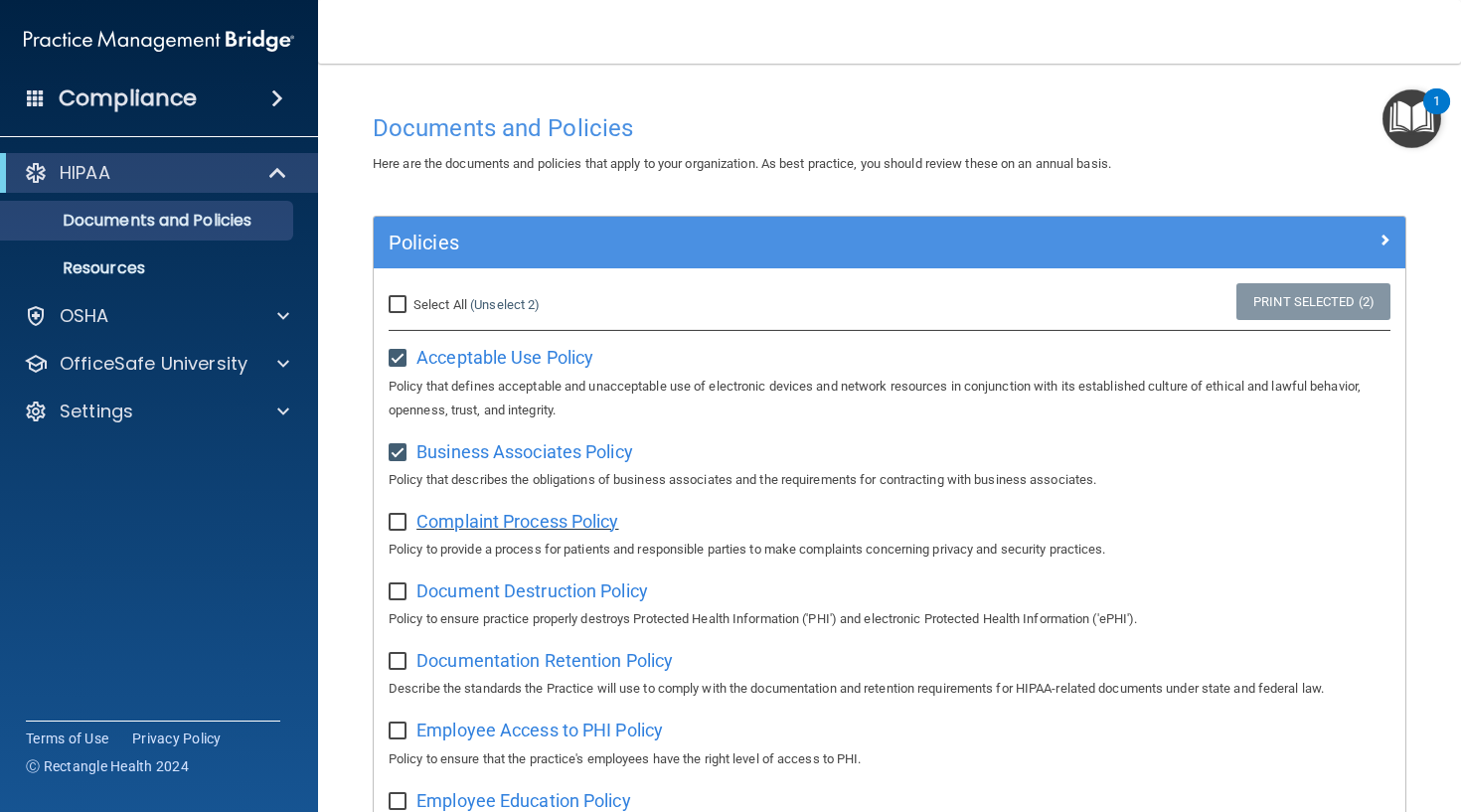click on "Complaint Process Policy" at bounding box center (517, 521) 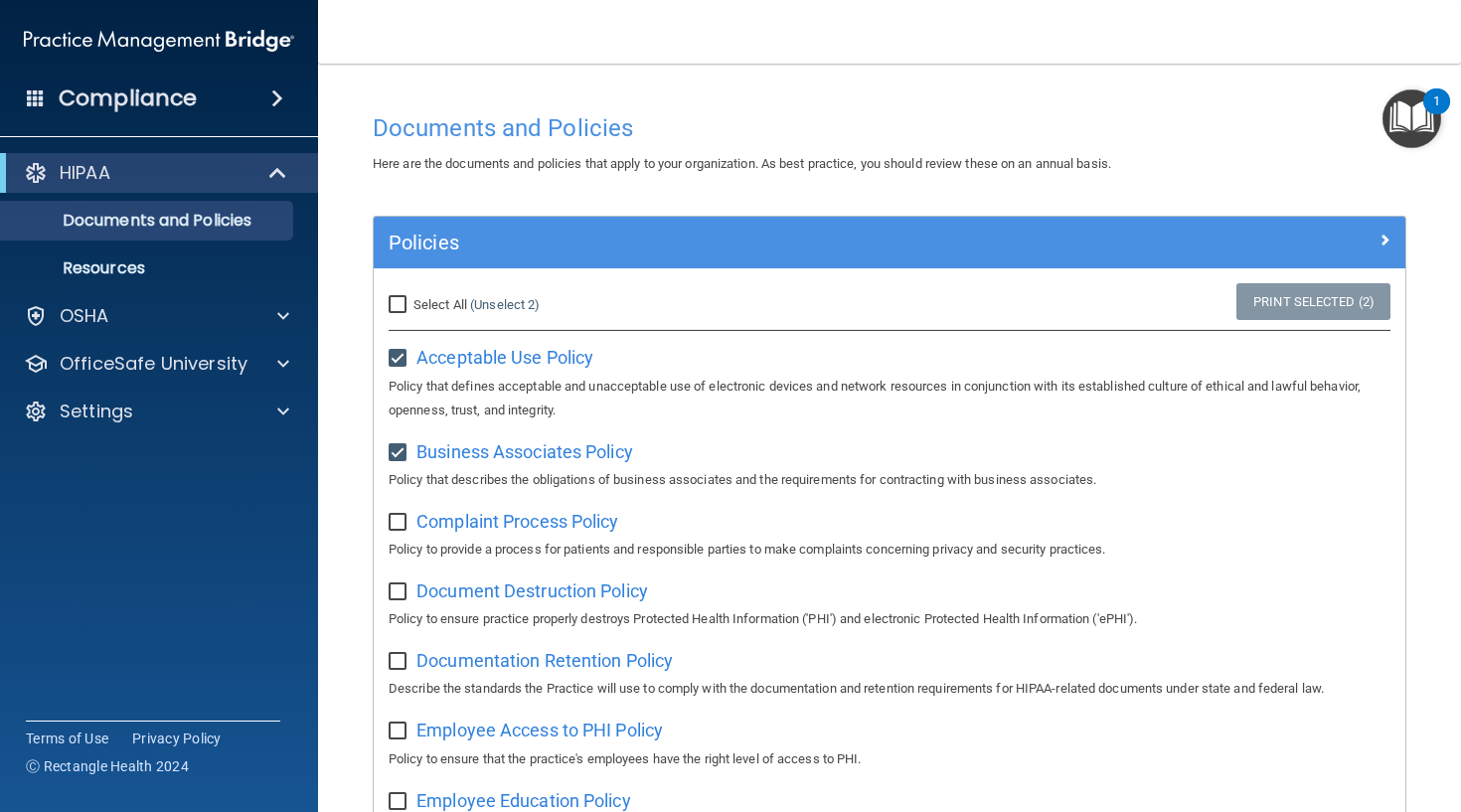 click at bounding box center (400, 523) 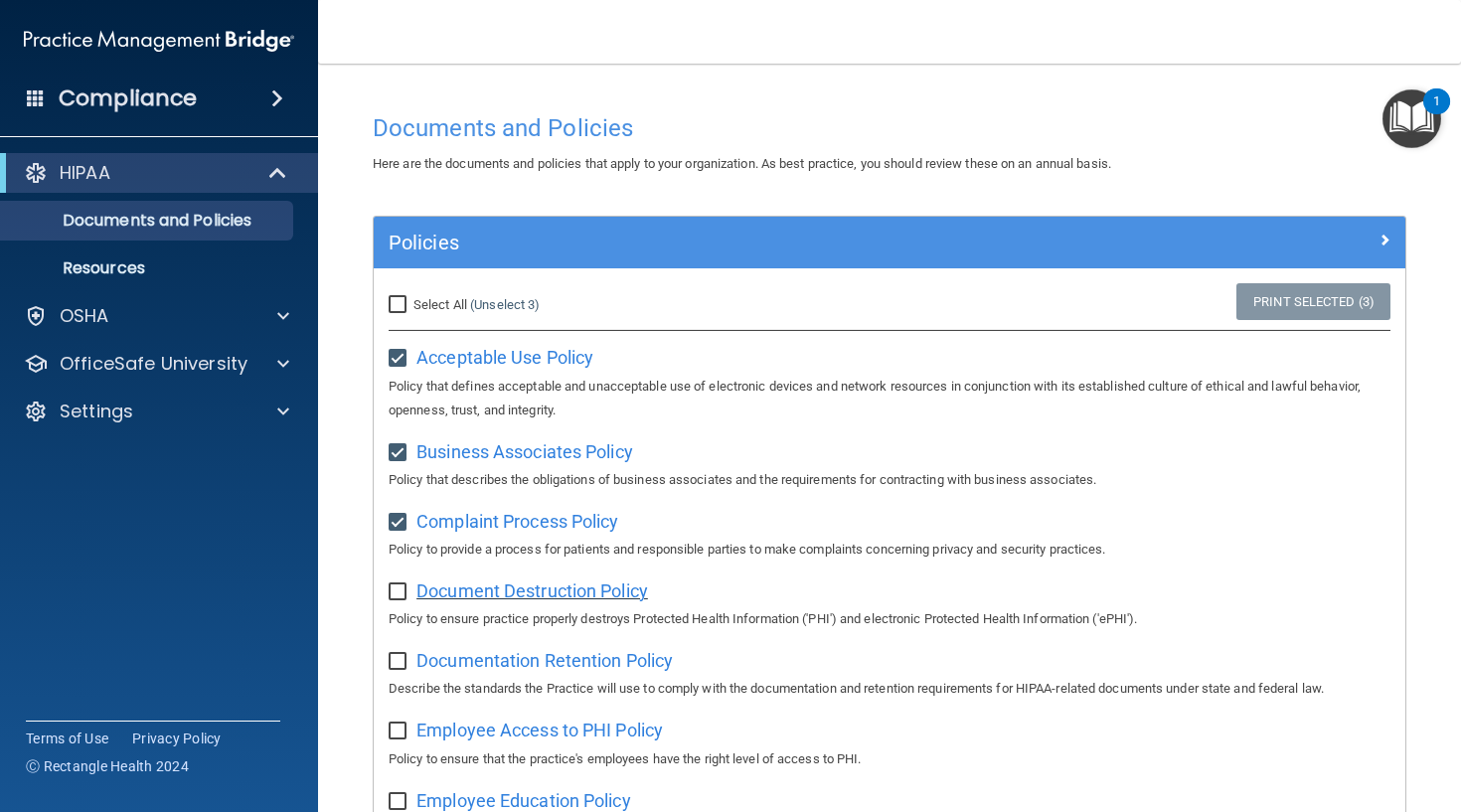 click on "Document Destruction Policy" at bounding box center [532, 590] 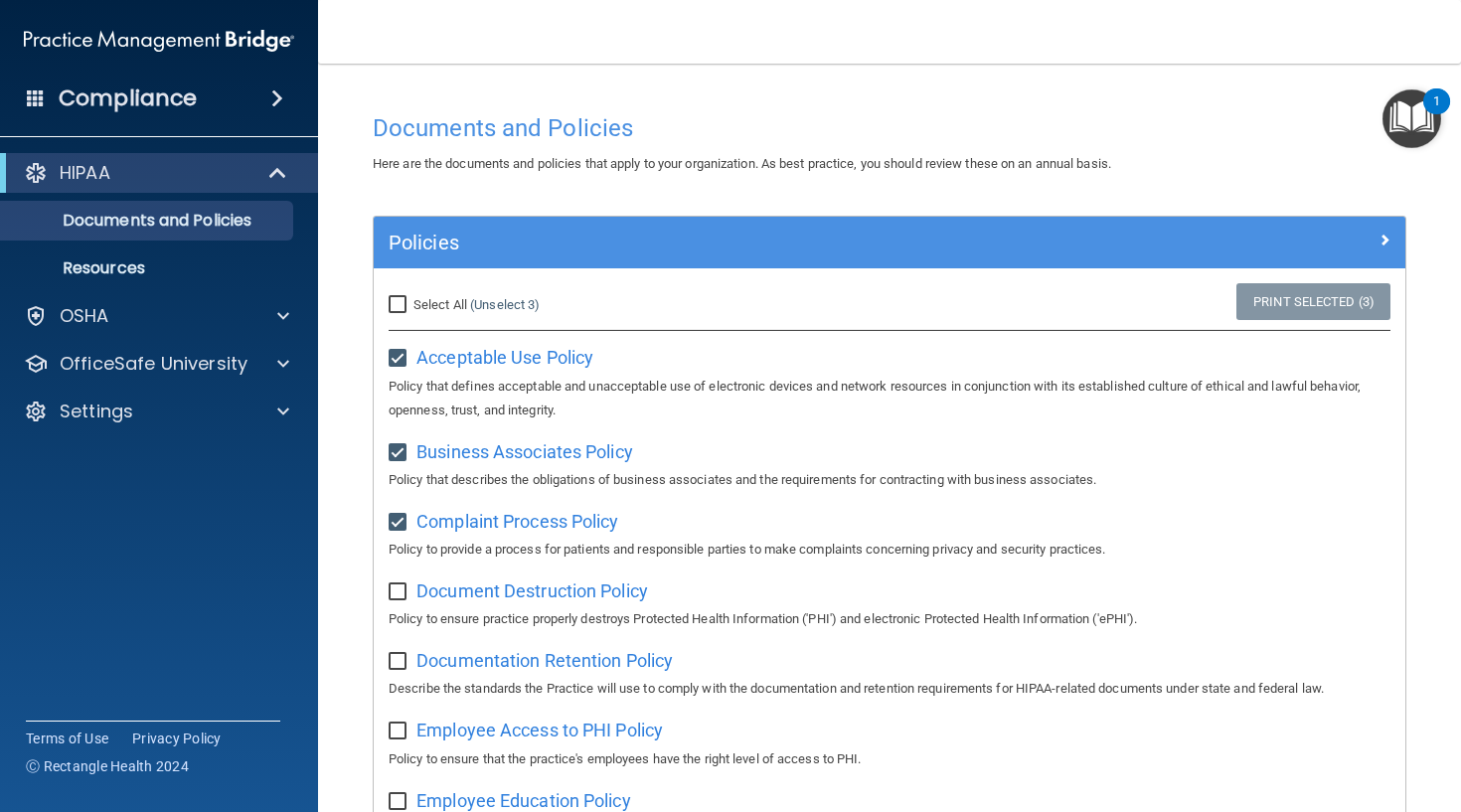 click on "Document Destruction Policy                         Policy to ensure practice properly destroys Protected Health Information ('PHI') and electronic Protected Health Information ('ePHI')." at bounding box center [890, 602] 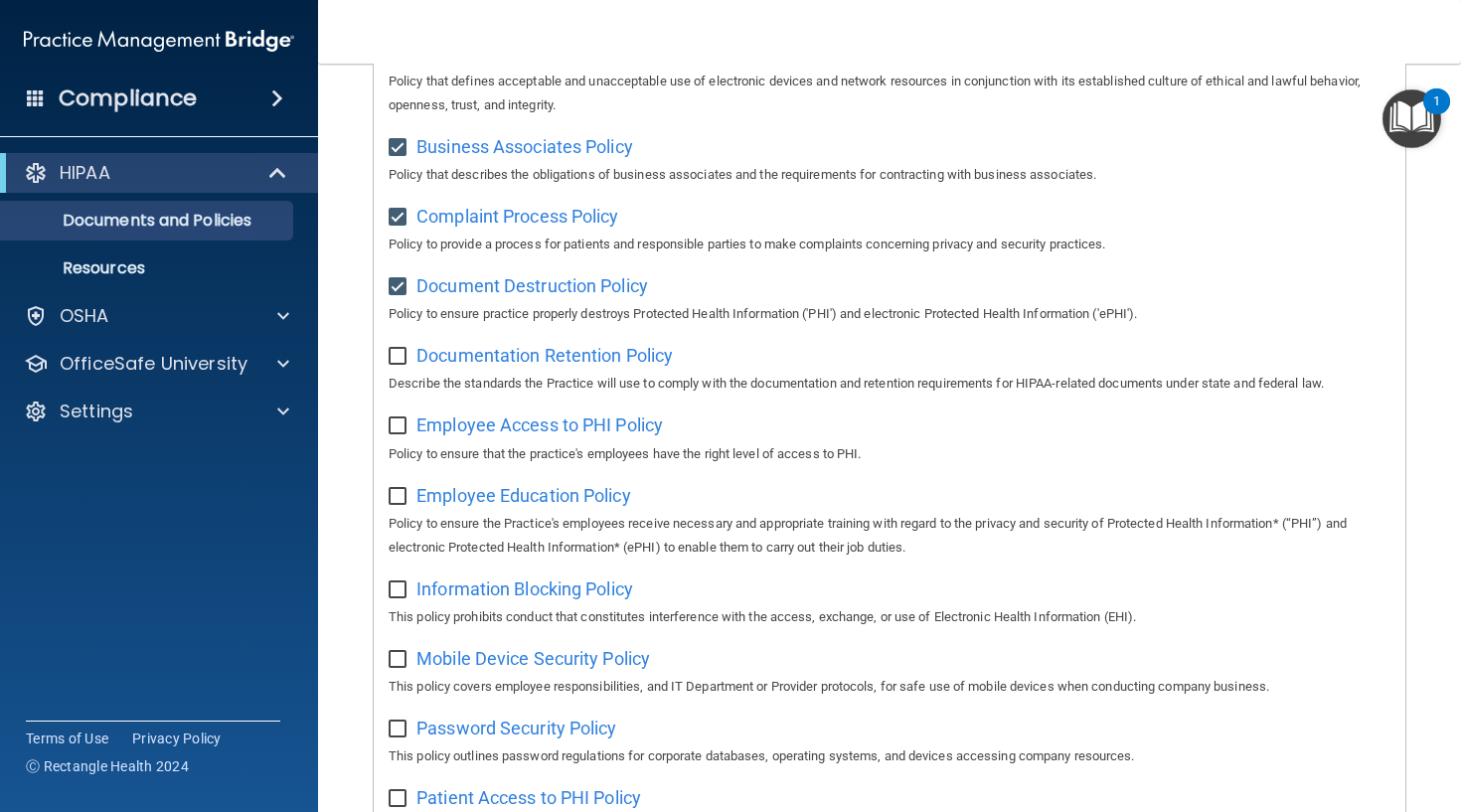 scroll, scrollTop: 339, scrollLeft: 0, axis: vertical 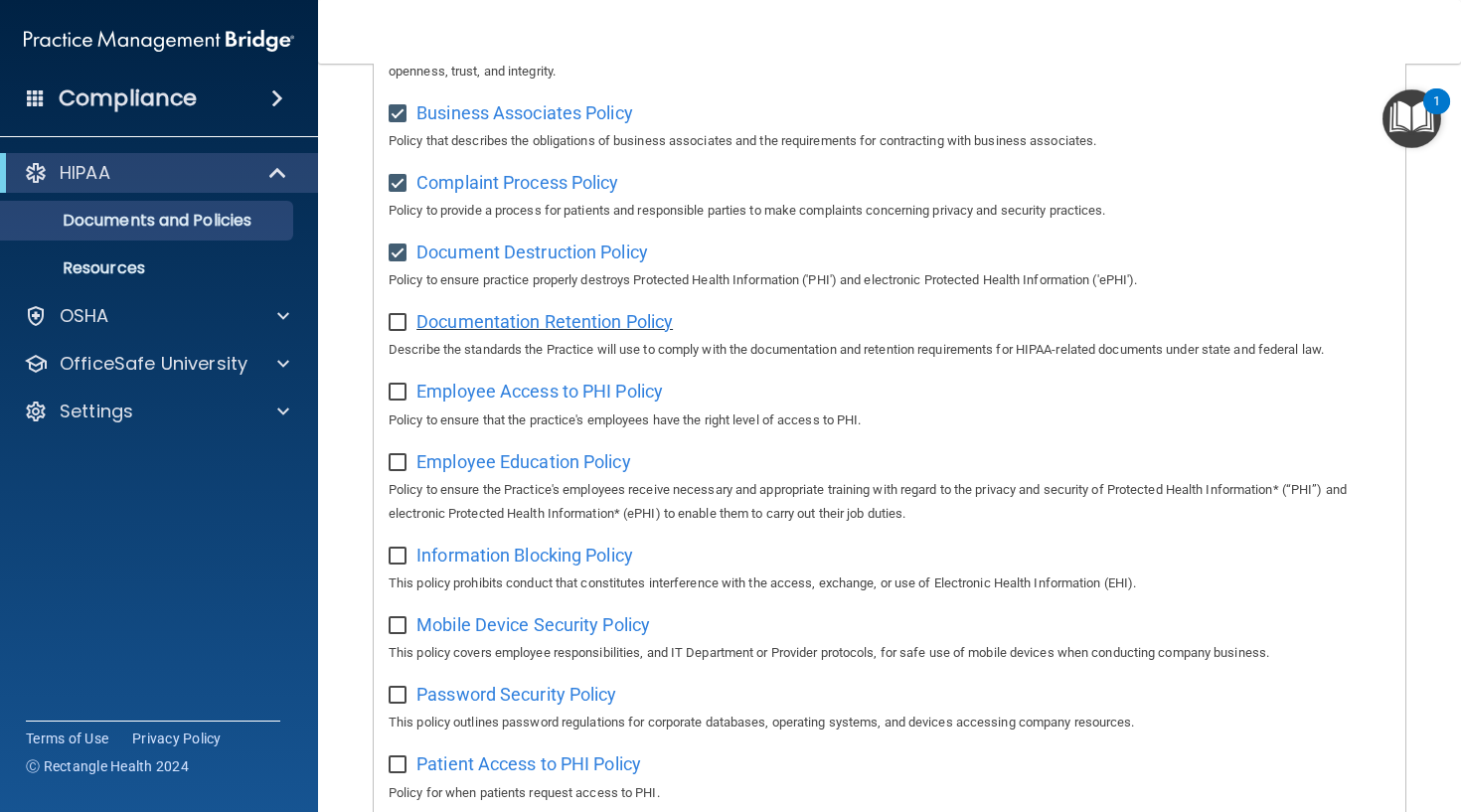 click on "Documentation Retention Policy" at bounding box center (545, 321) 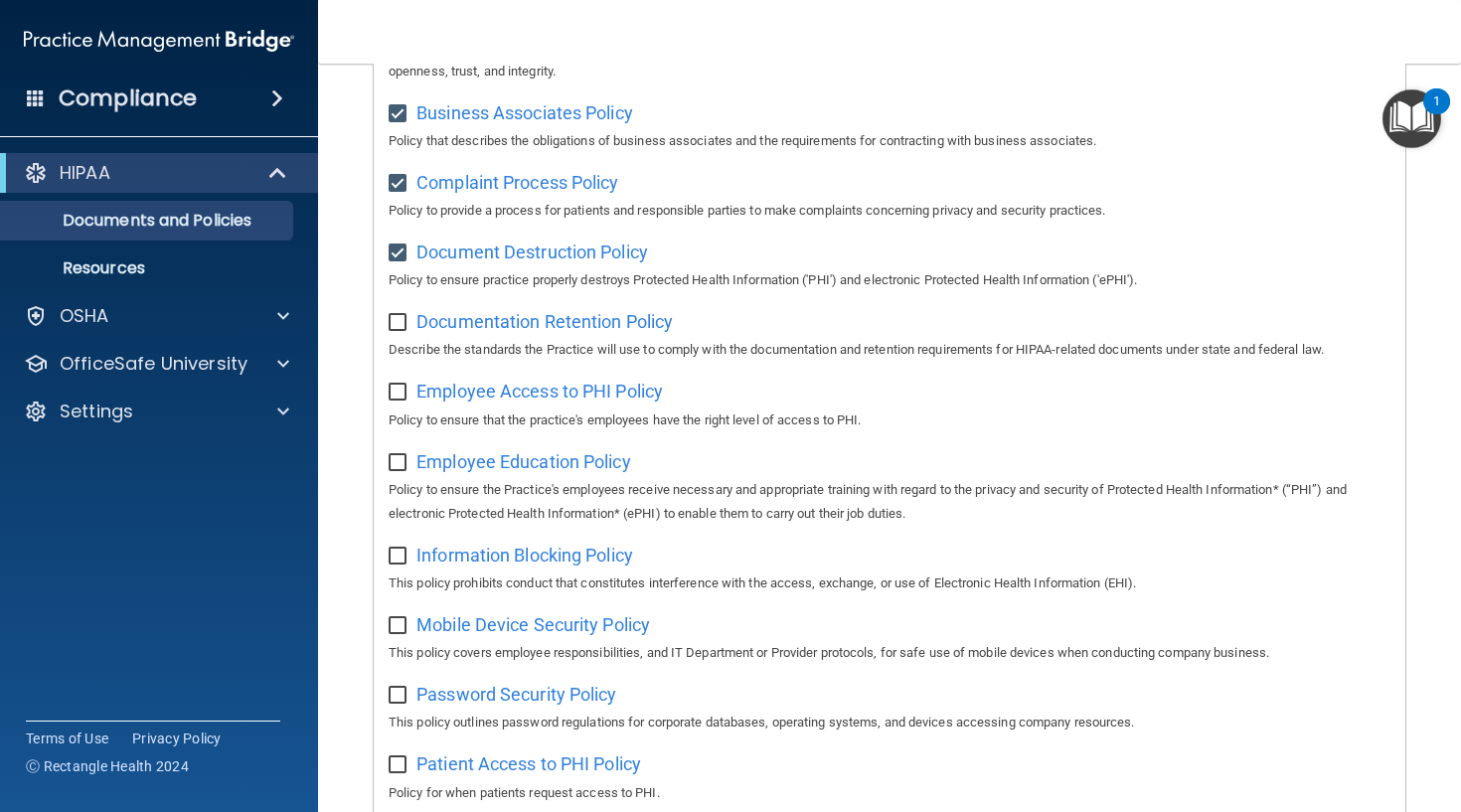 click at bounding box center (400, 323) 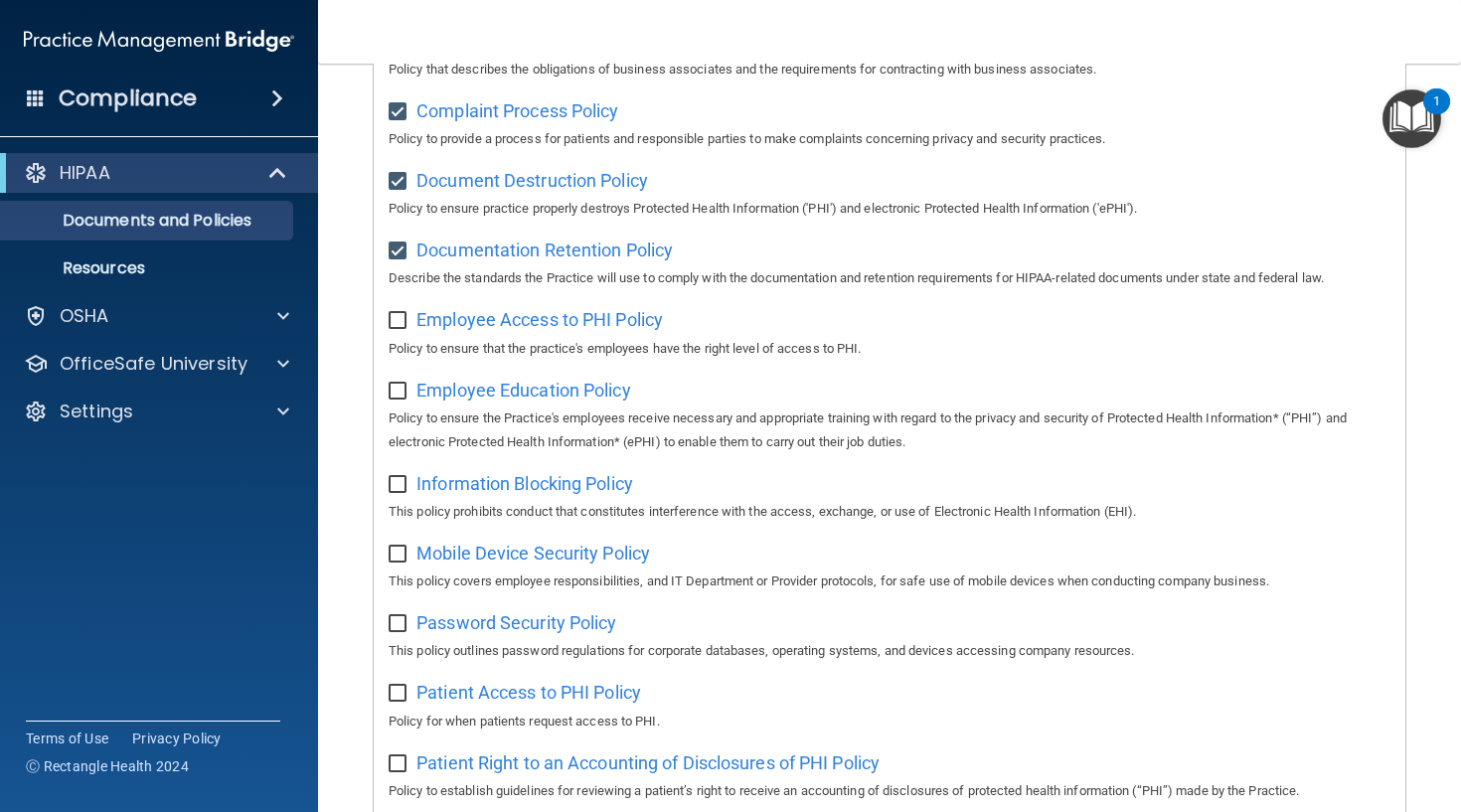scroll, scrollTop: 408, scrollLeft: 0, axis: vertical 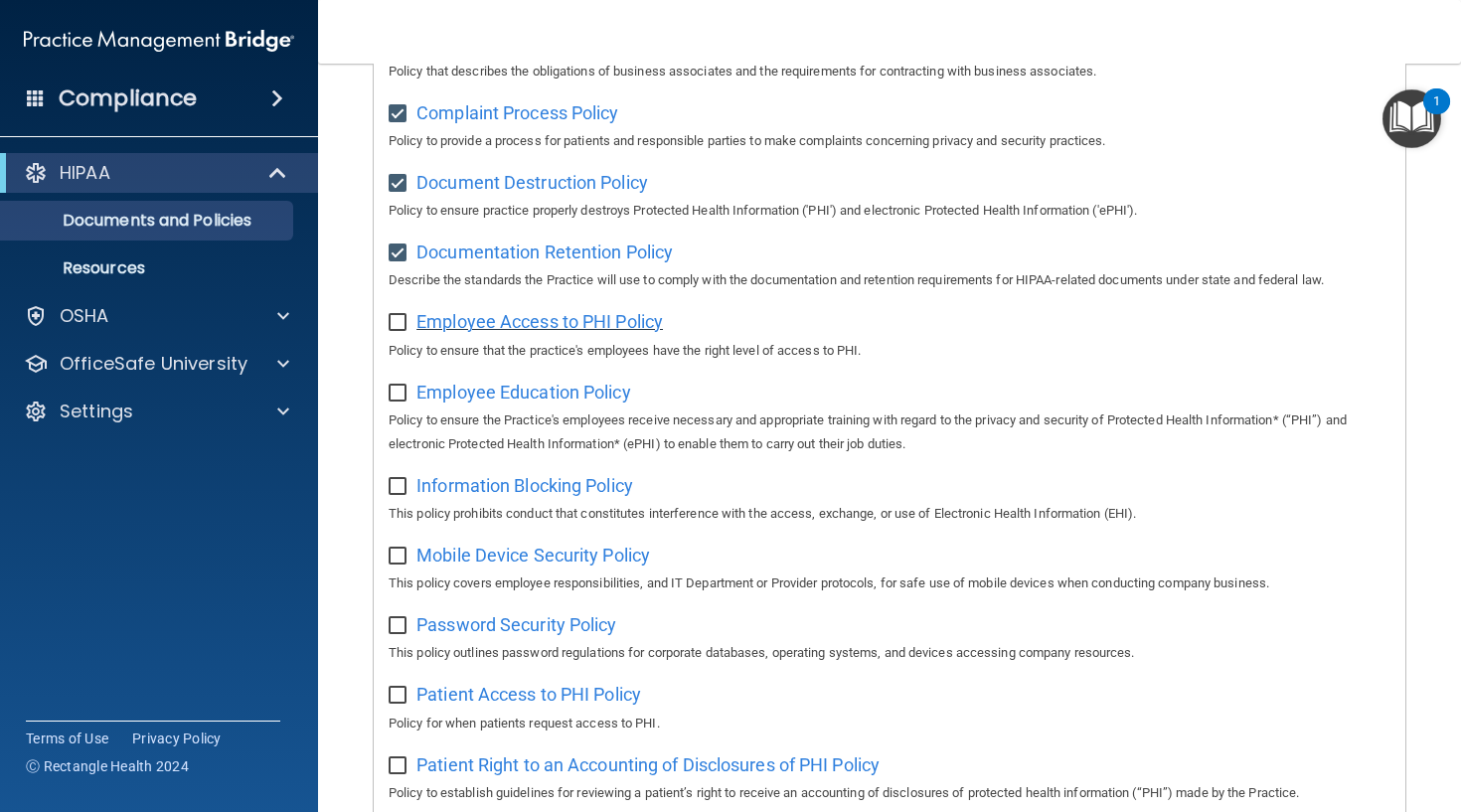 click on "Employee Access to PHI Policy" at bounding box center (540, 321) 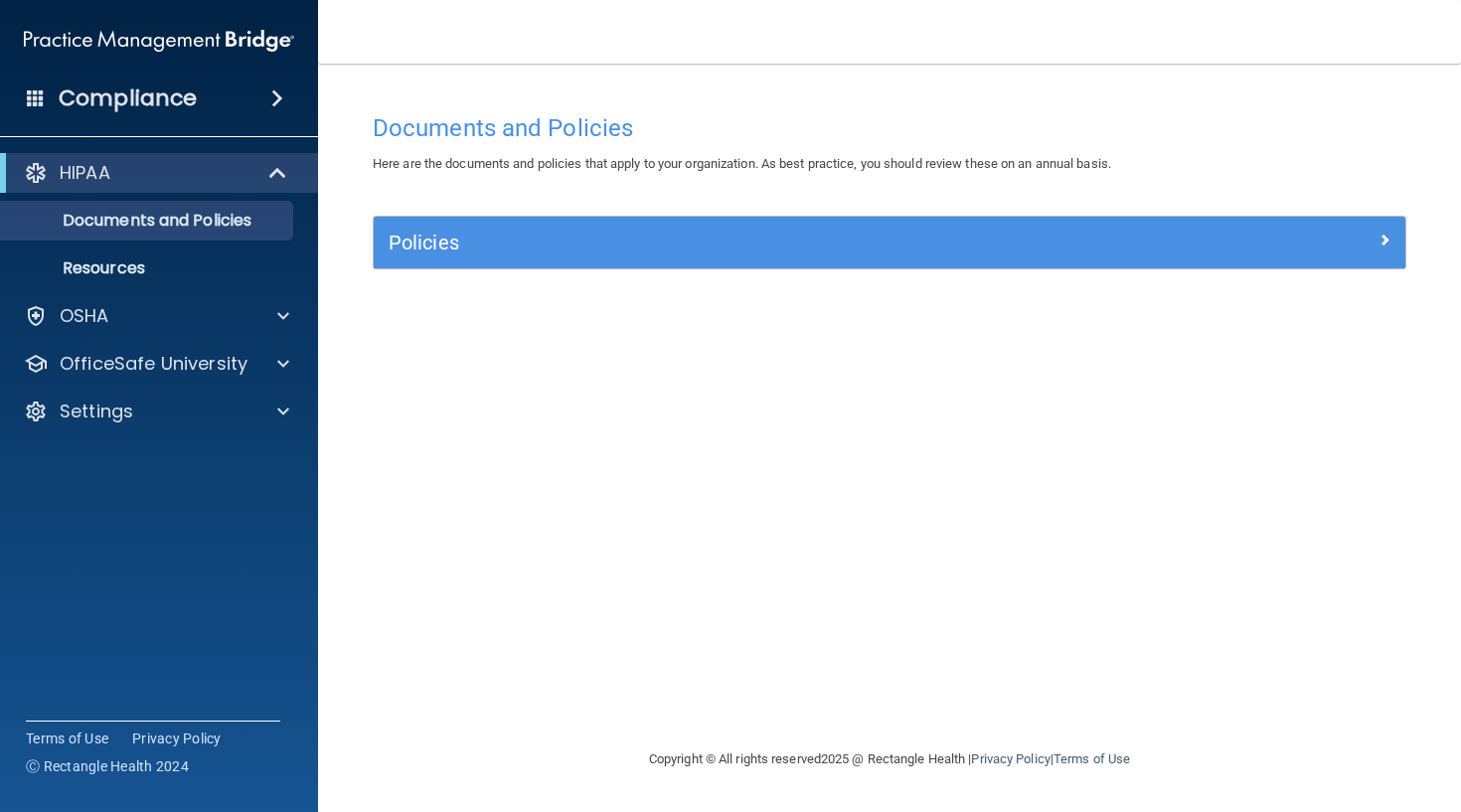 scroll, scrollTop: 0, scrollLeft: 0, axis: both 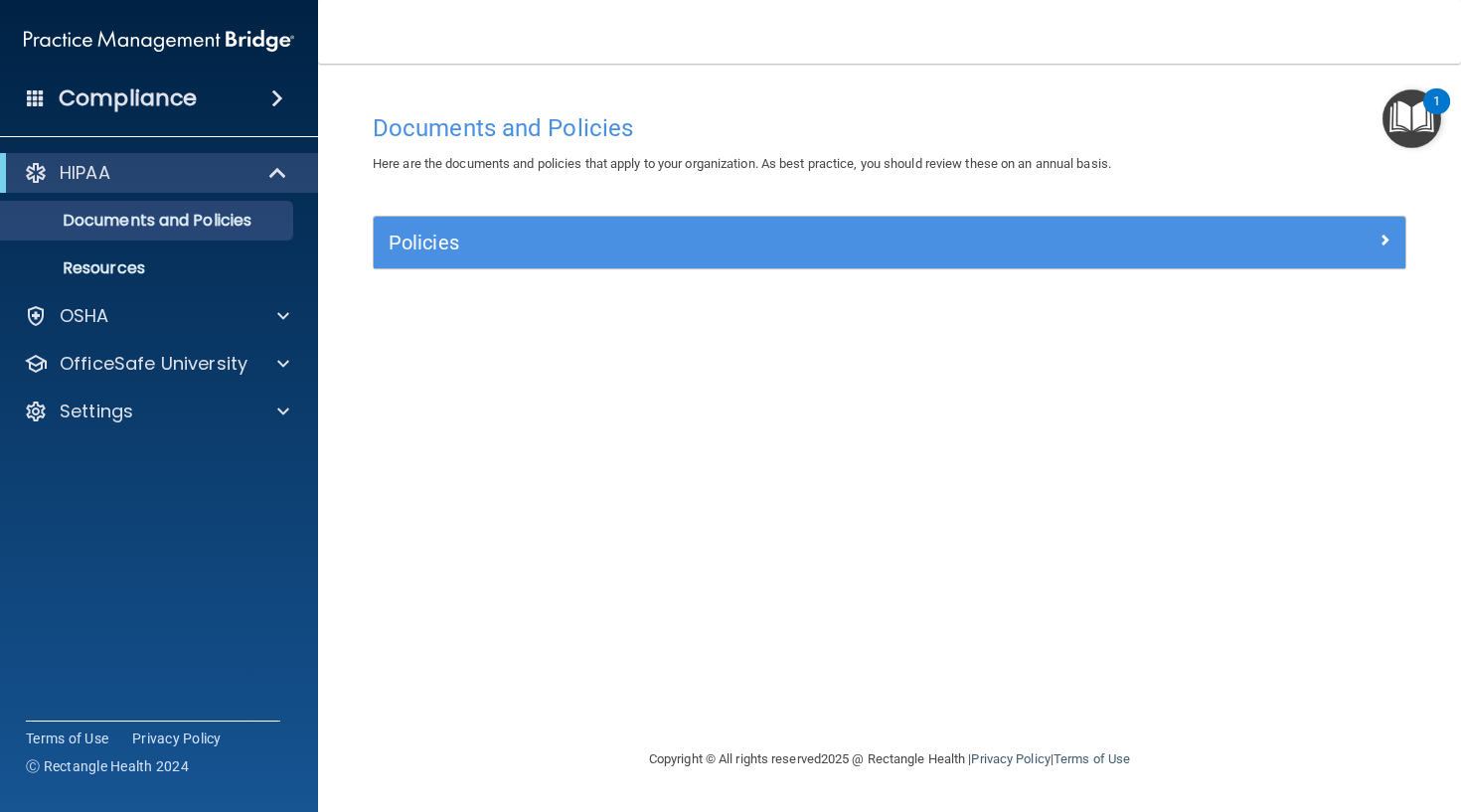 click on "Policies" at bounding box center [760, 243] 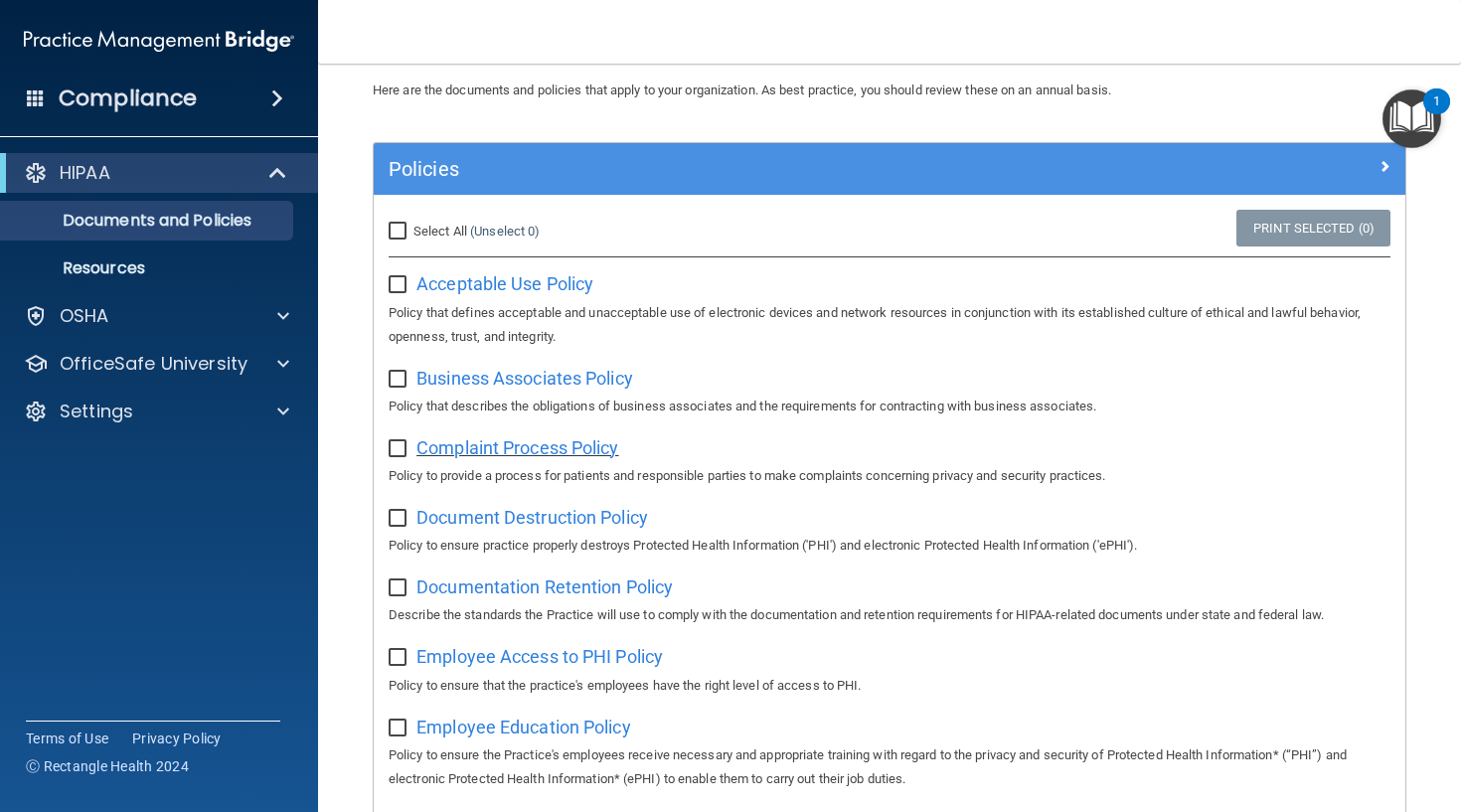 scroll, scrollTop: 79, scrollLeft: 0, axis: vertical 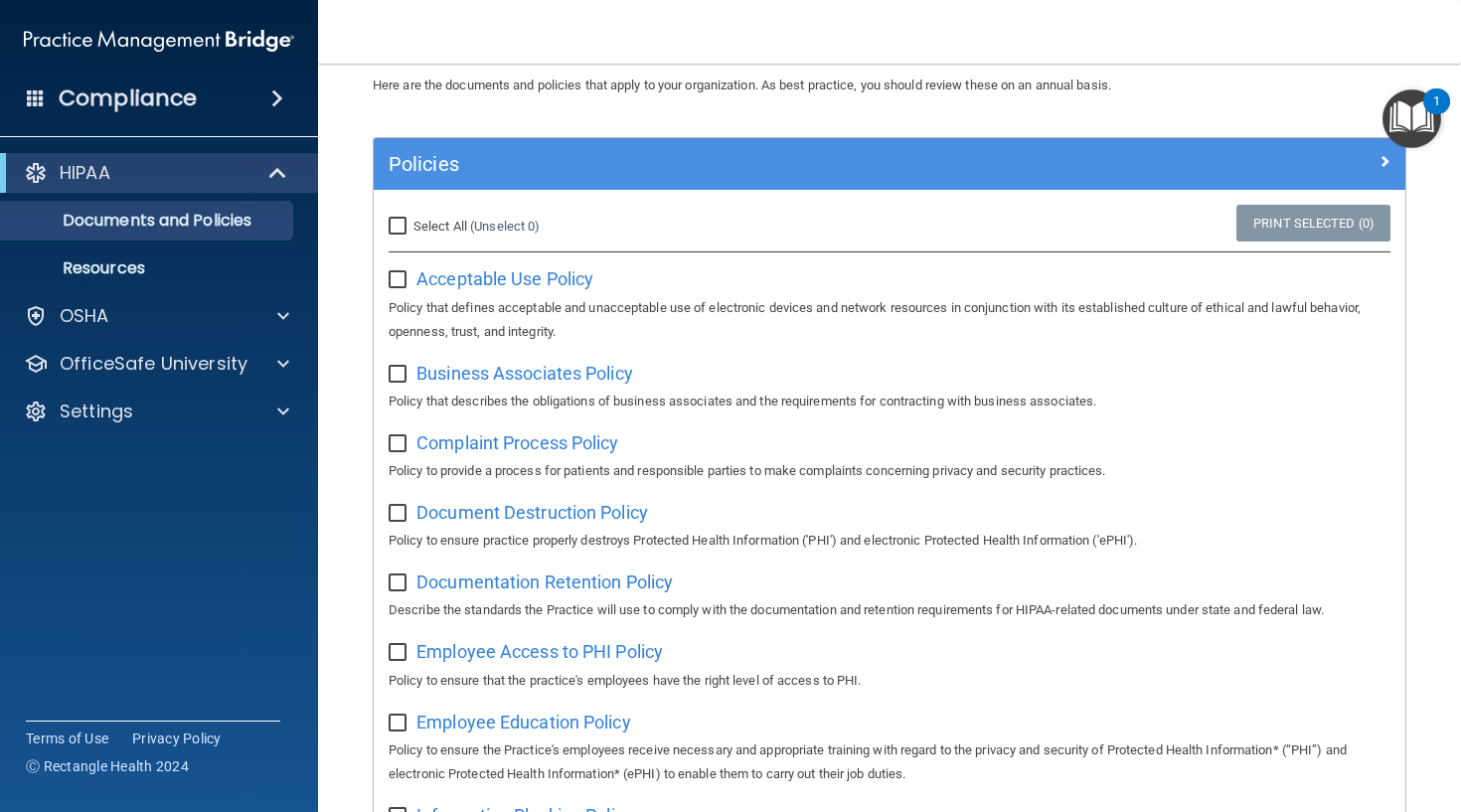 click at bounding box center [400, 514] 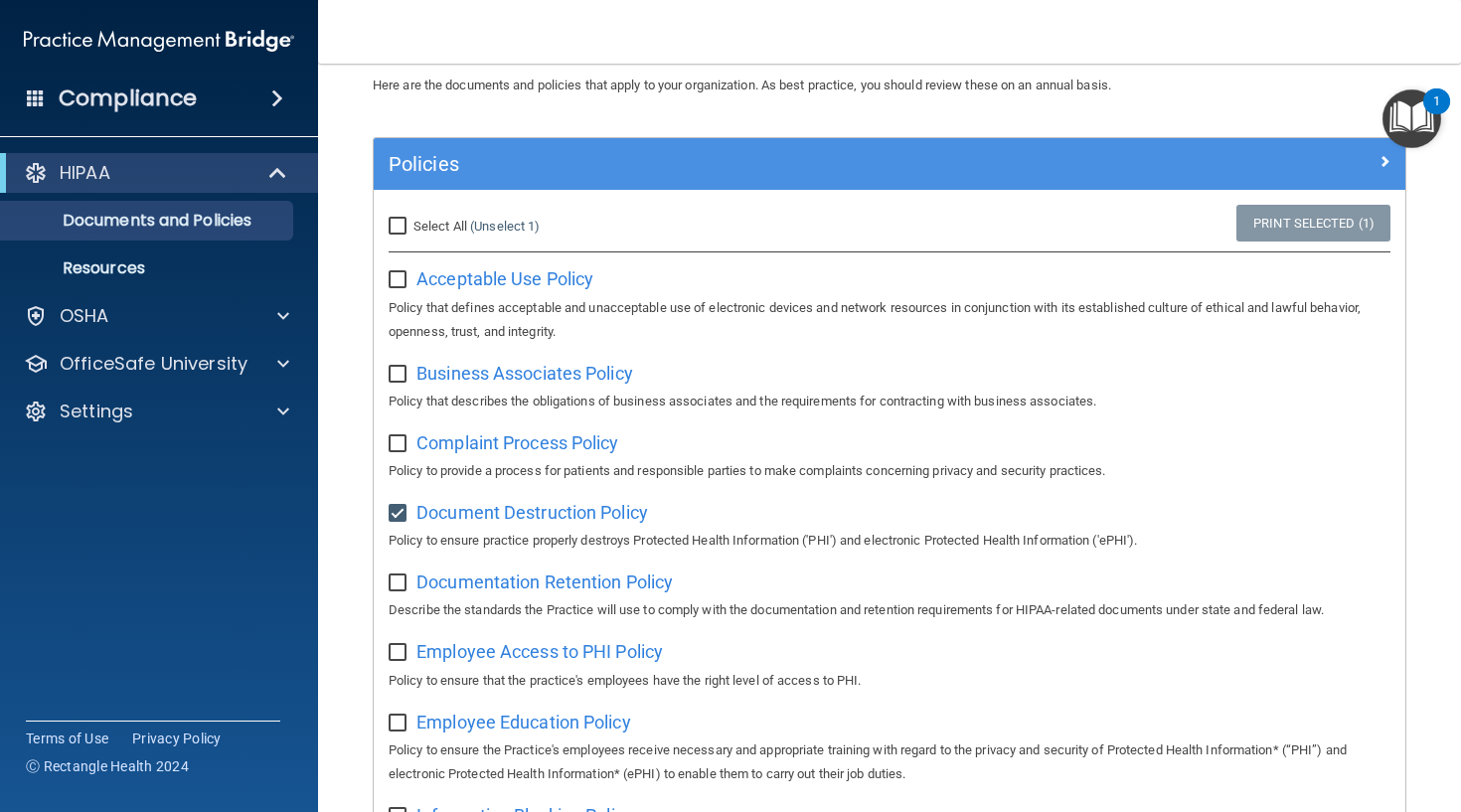 click at bounding box center (400, 583) 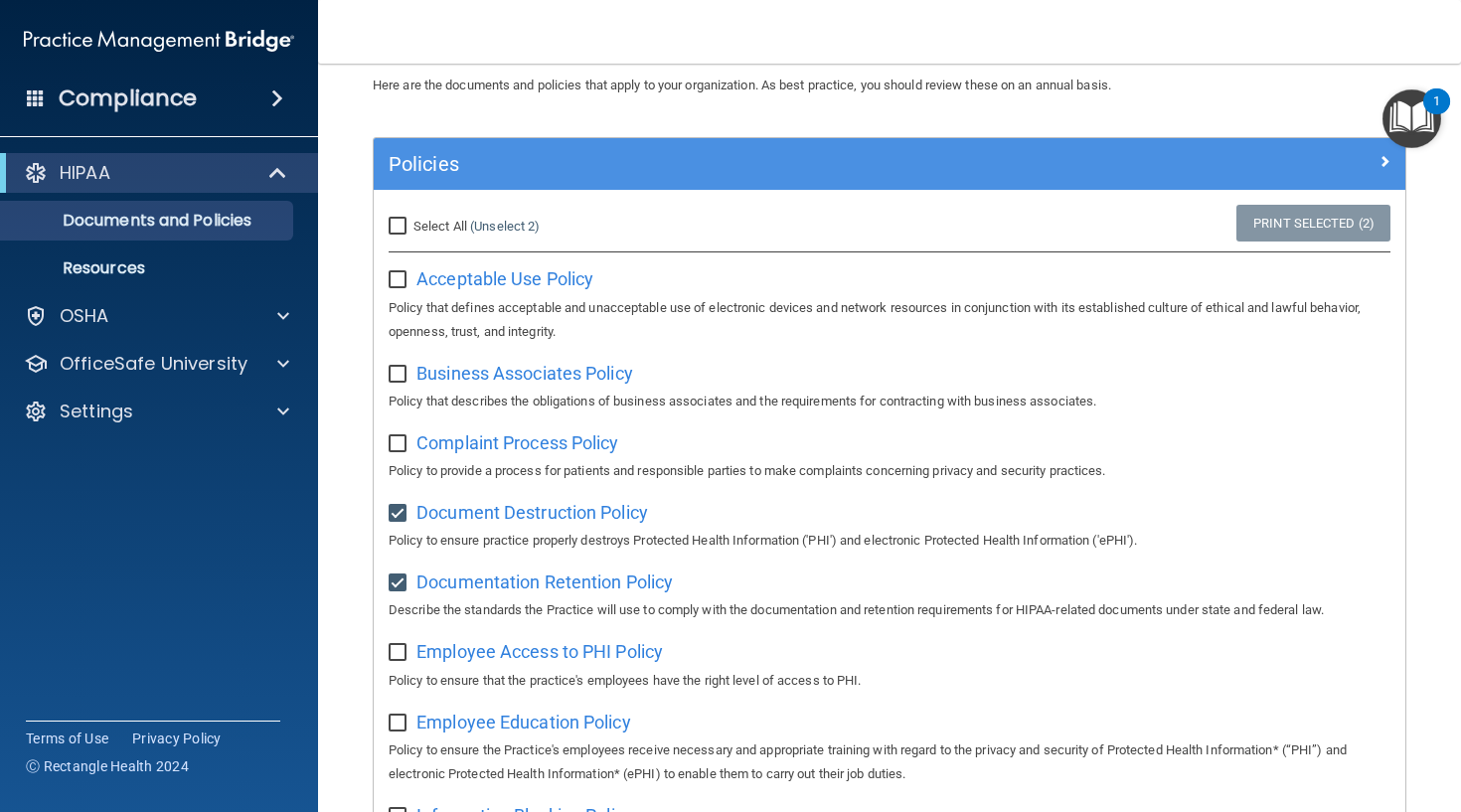 click at bounding box center [400, 653] 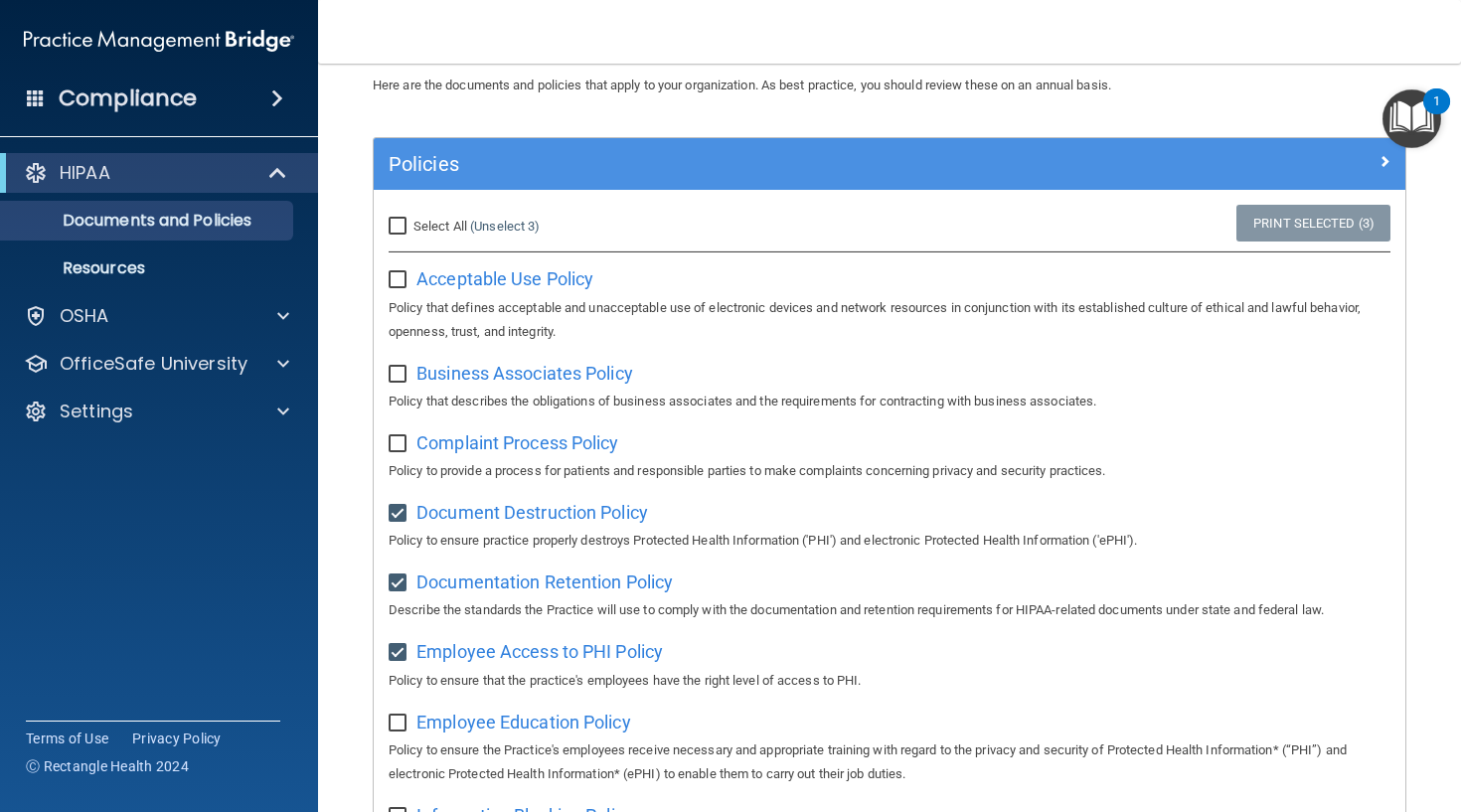 click at bounding box center (400, 444) 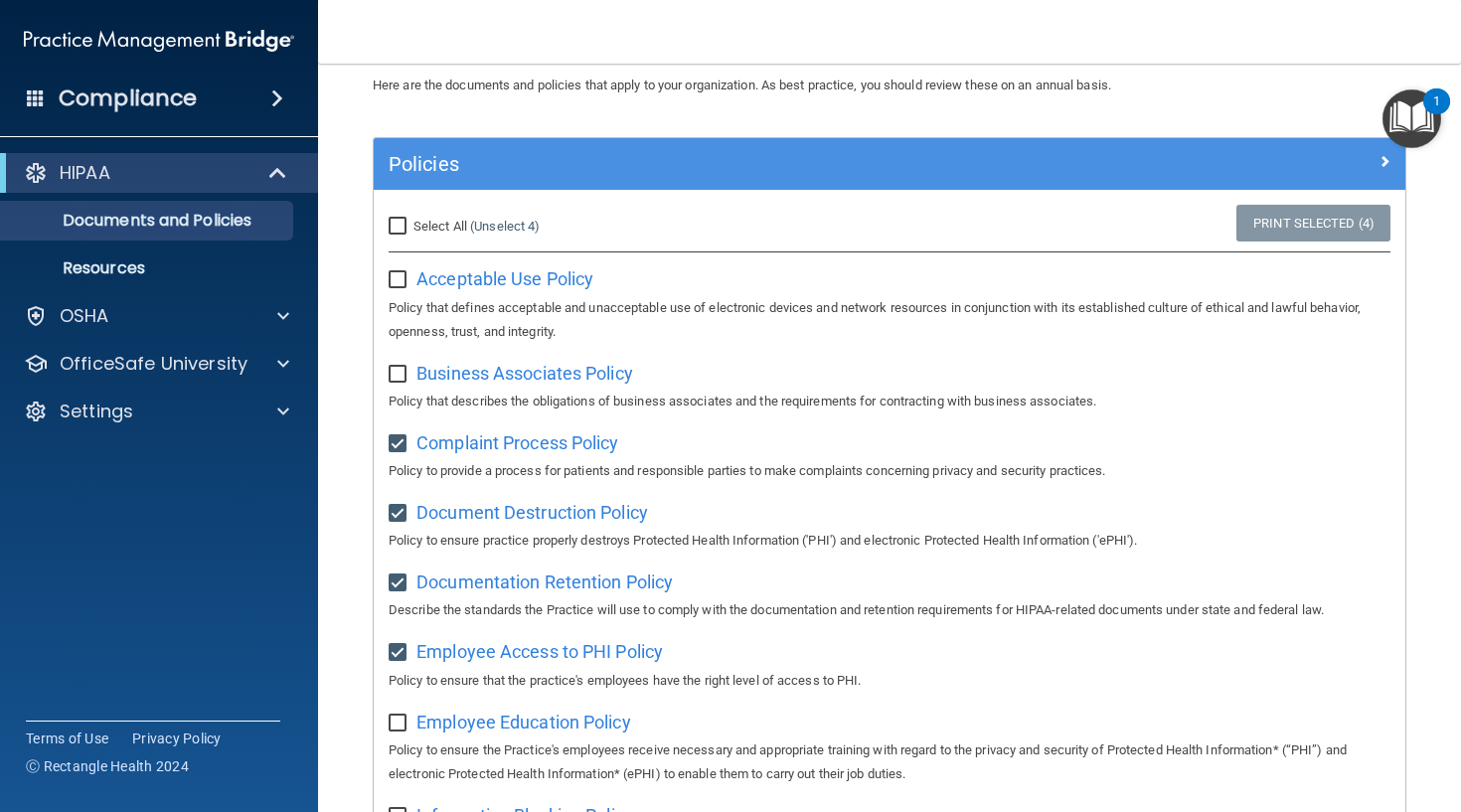 click on "Business Associates Policy                         Policy that describes the obligations of business associates and the requirements for contracting with business associates." at bounding box center (890, 385) 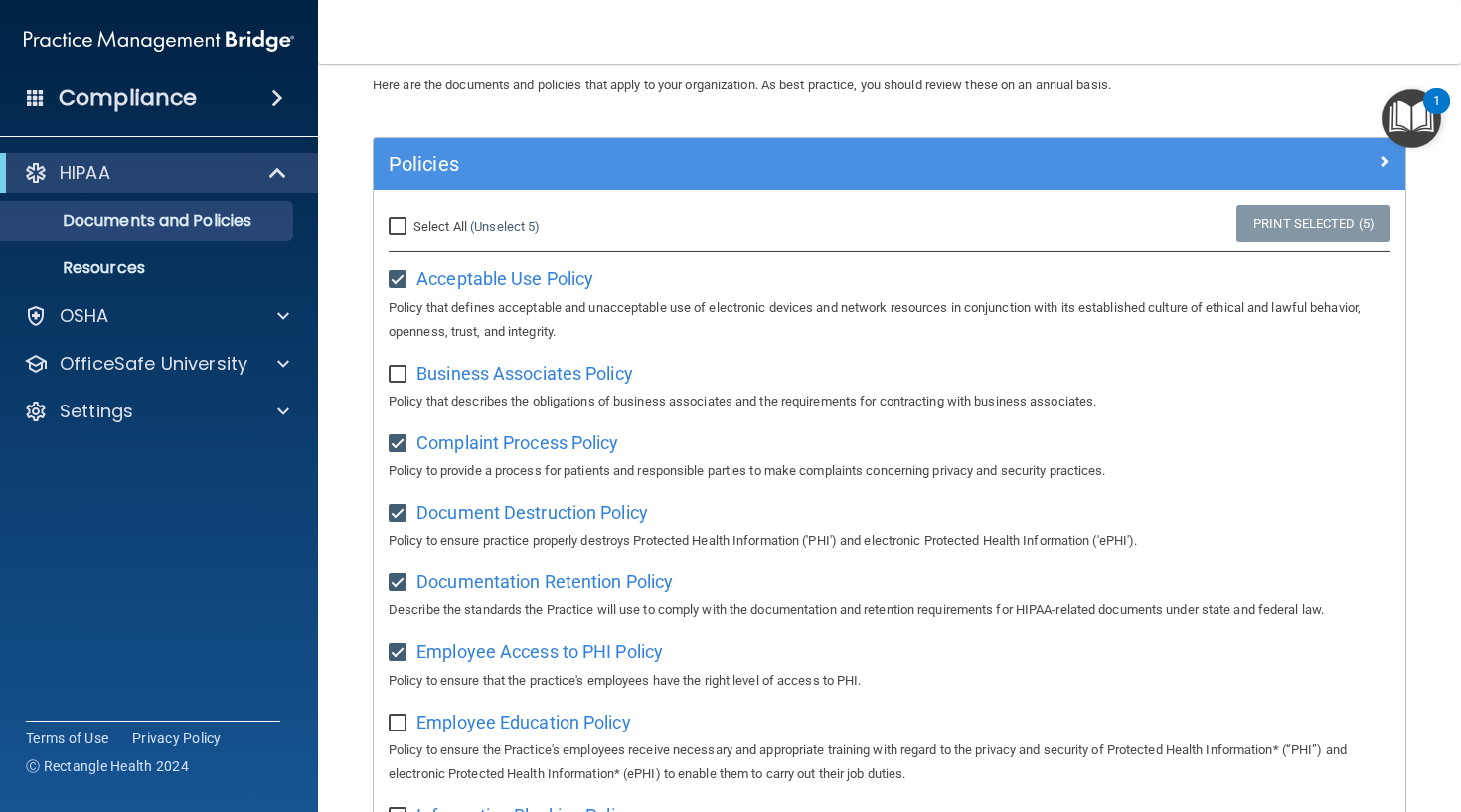 click at bounding box center [400, 375] 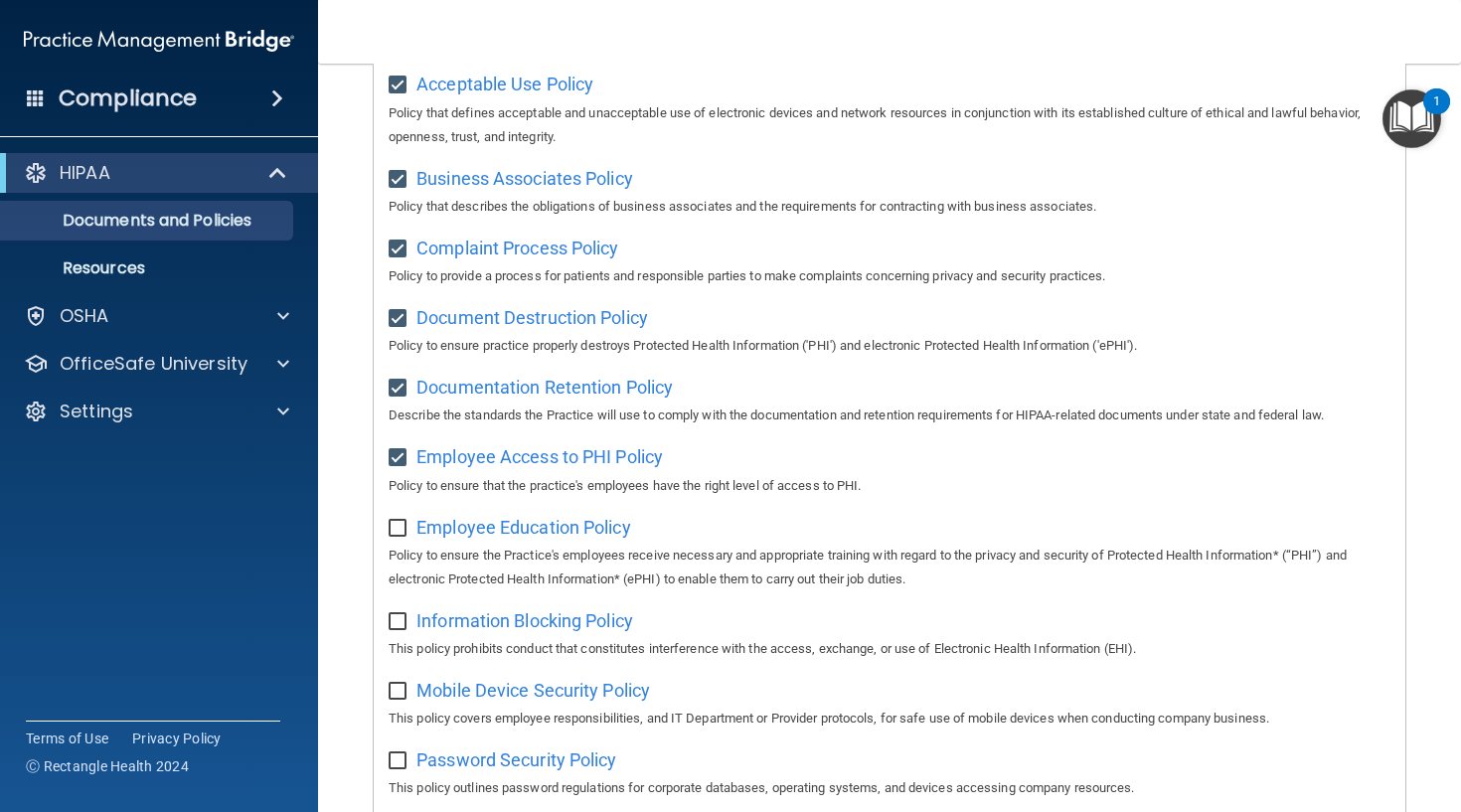 scroll, scrollTop: 326, scrollLeft: 0, axis: vertical 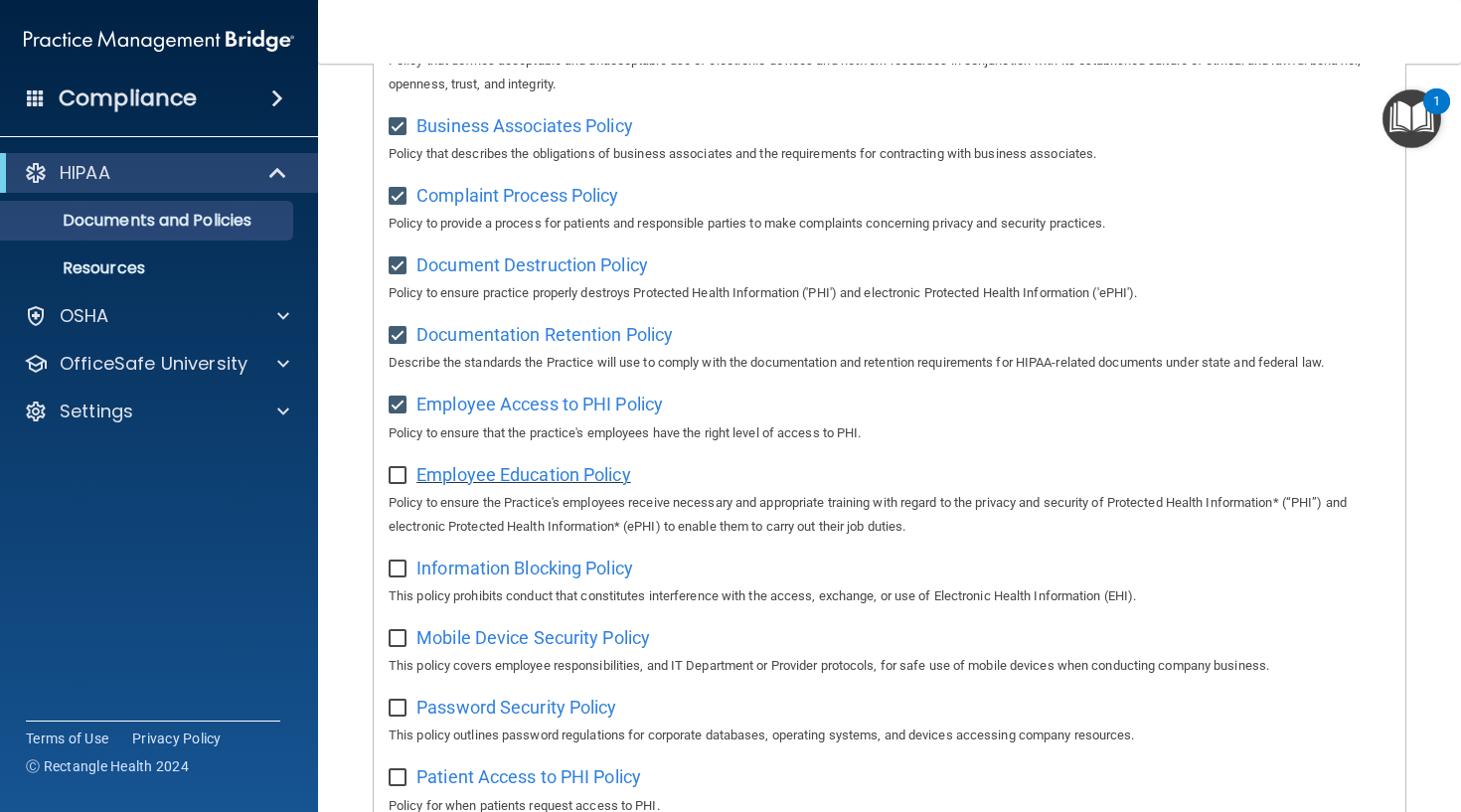 click on "Employee Education Policy" at bounding box center (524, 474) 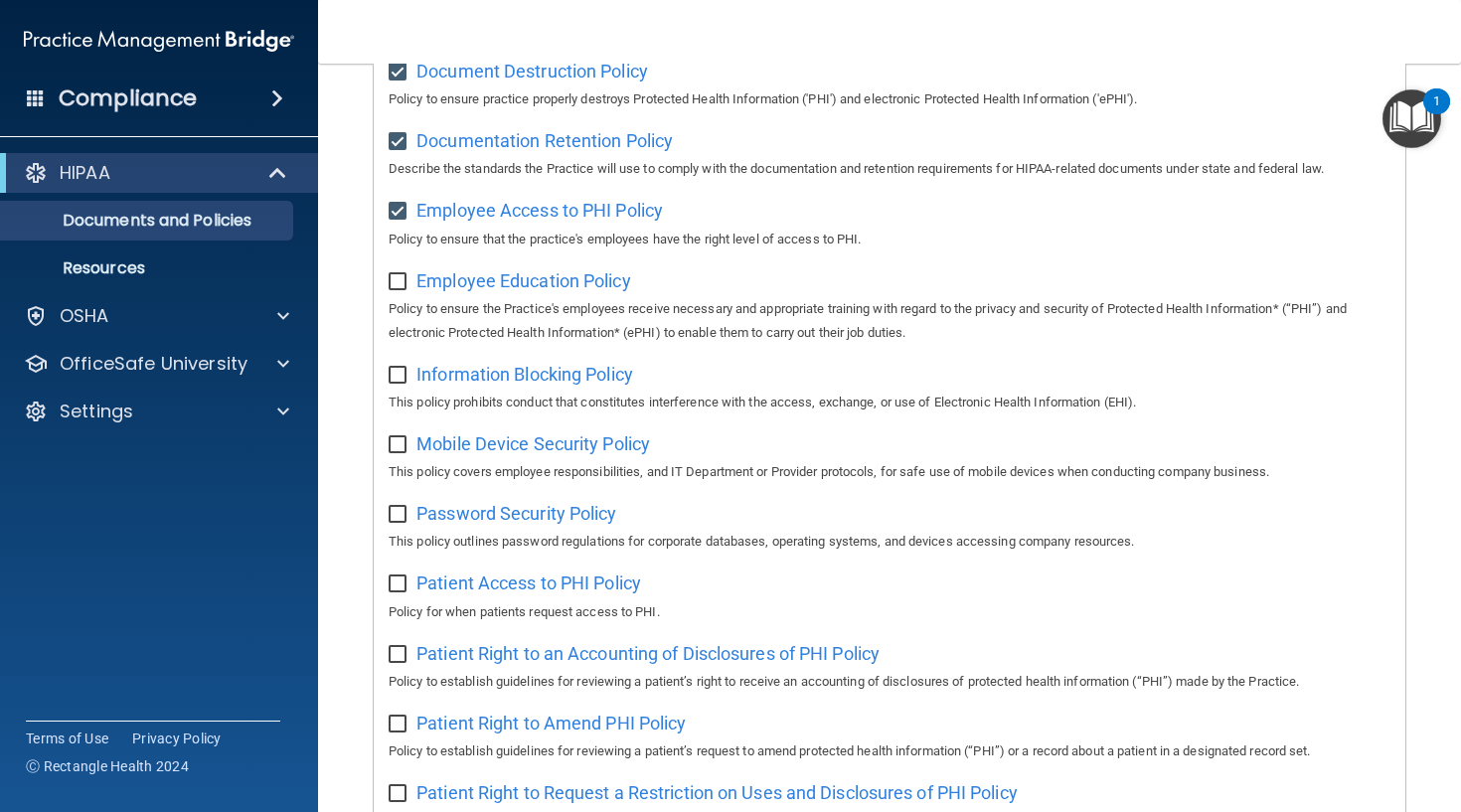 scroll, scrollTop: 514, scrollLeft: 0, axis: vertical 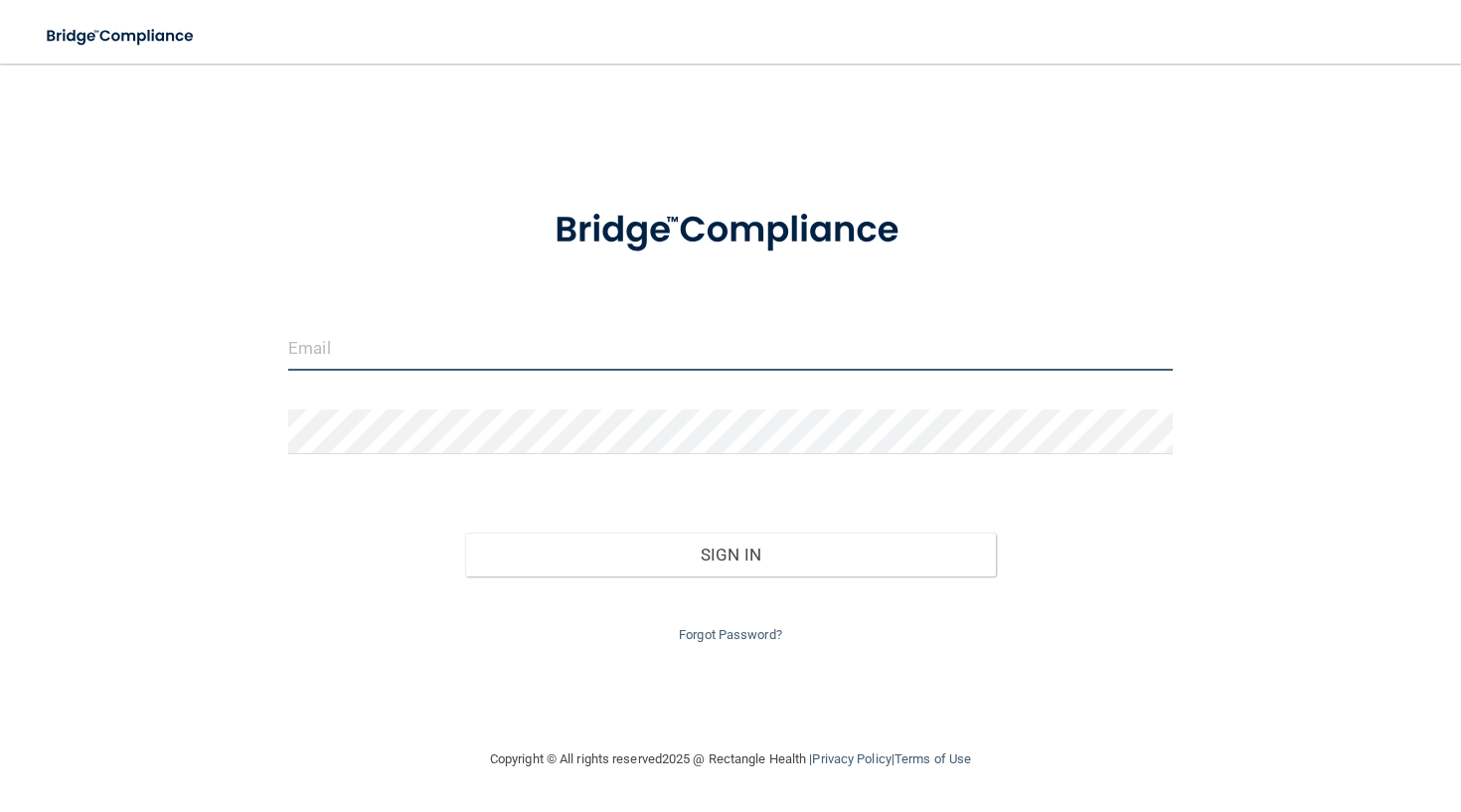 type on "[USERNAME]@example.com" 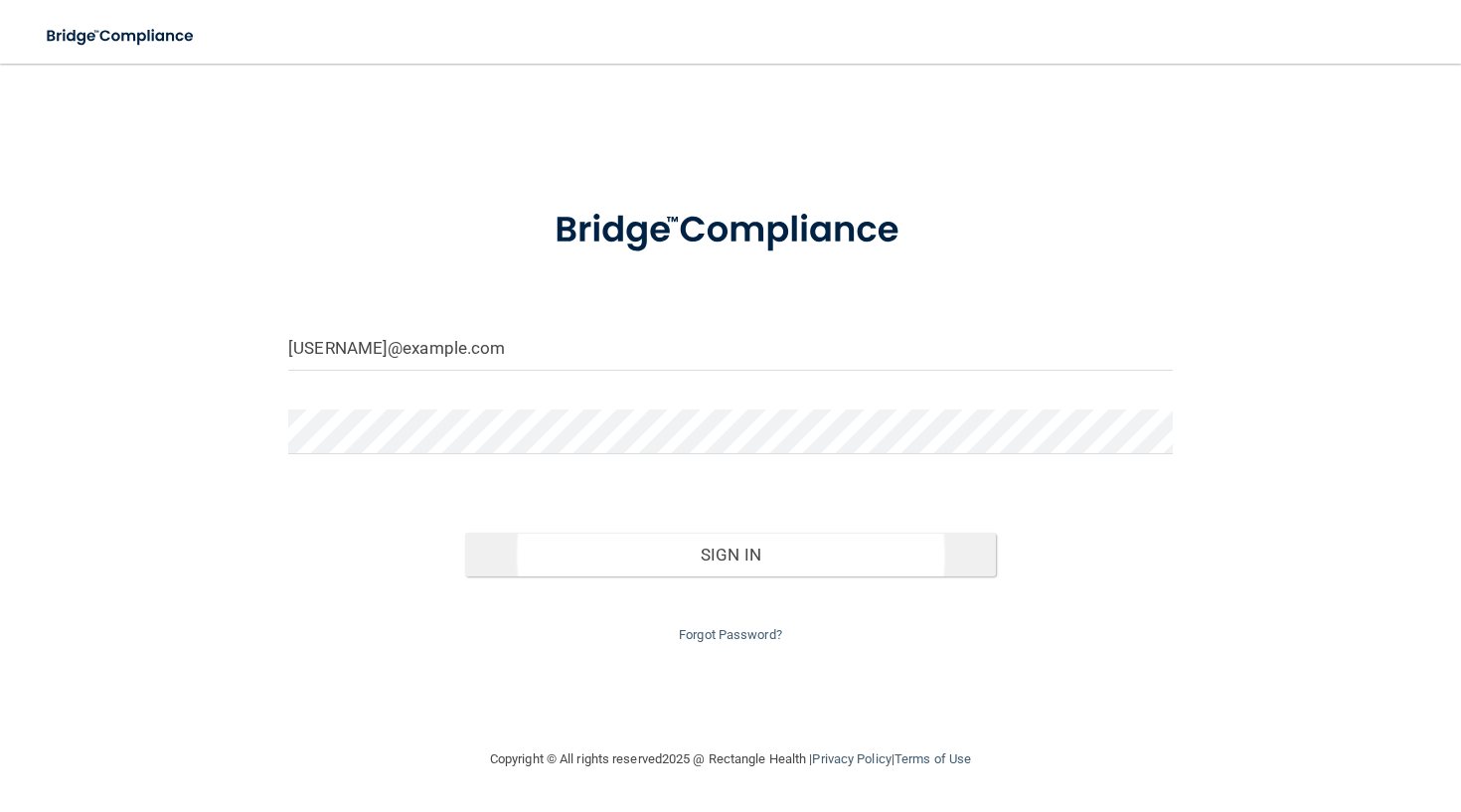 click on "Sign In" at bounding box center (730, 555) 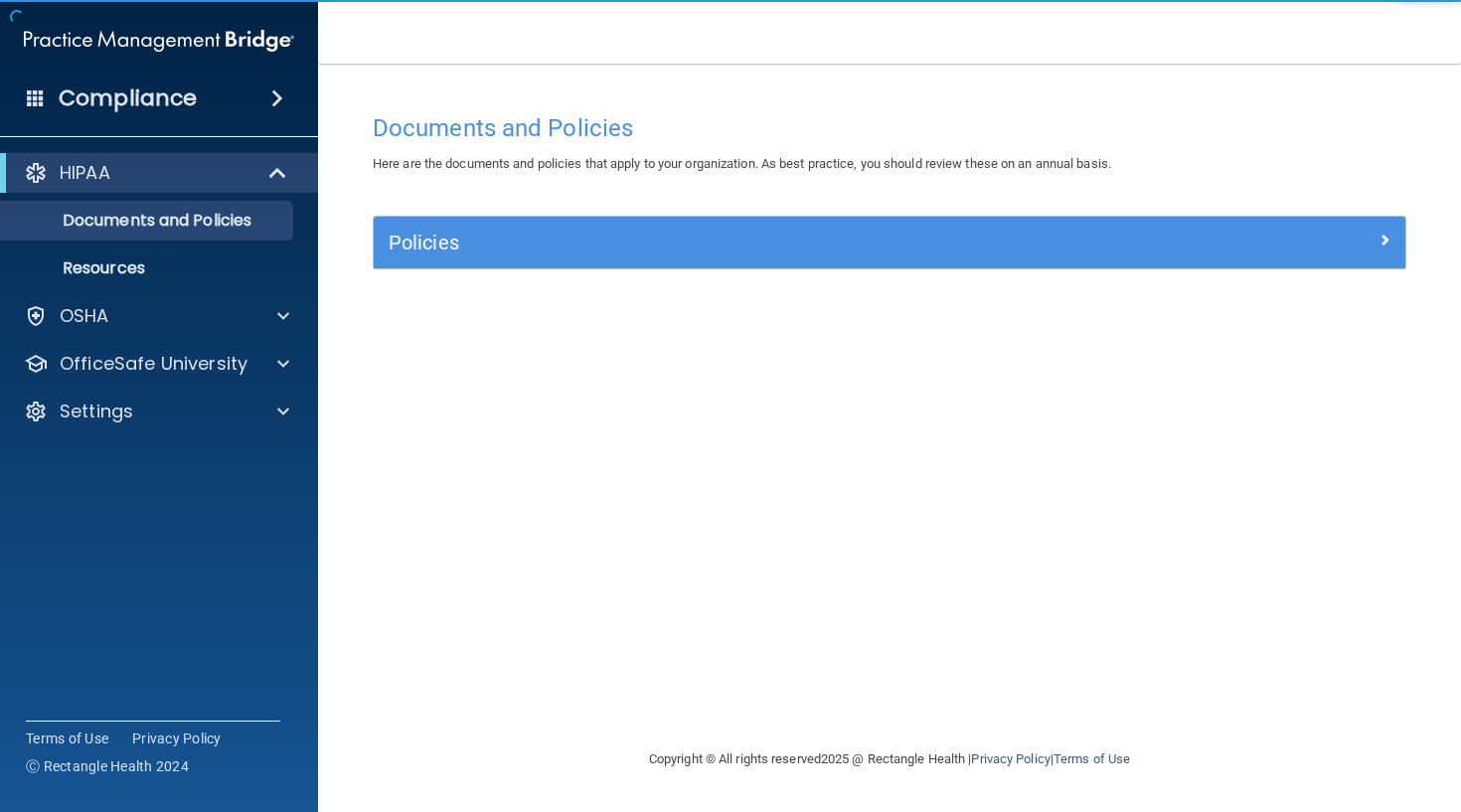 click on "HIPAA" at bounding box center (159, 173) 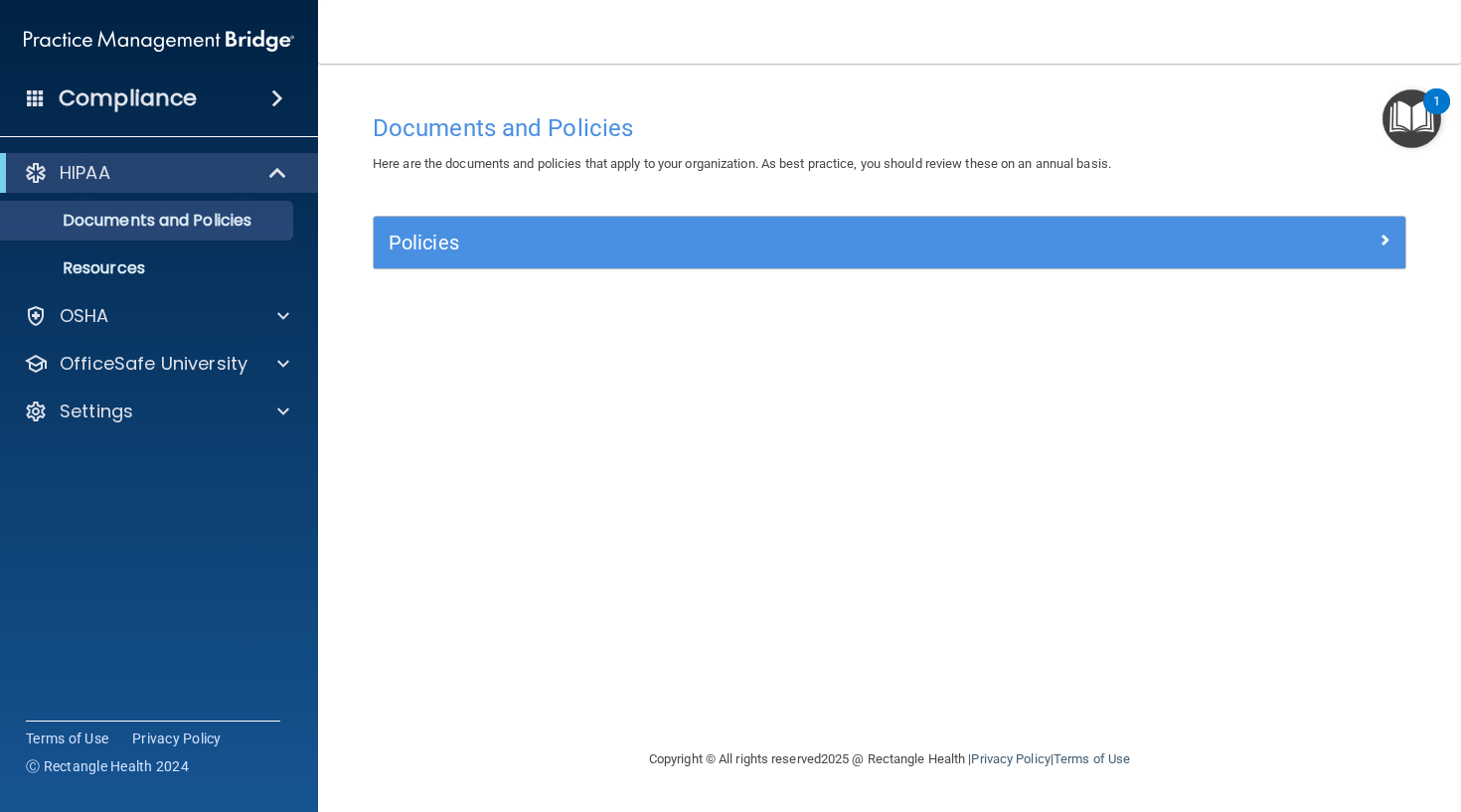 click on "Policies" at bounding box center [760, 243] 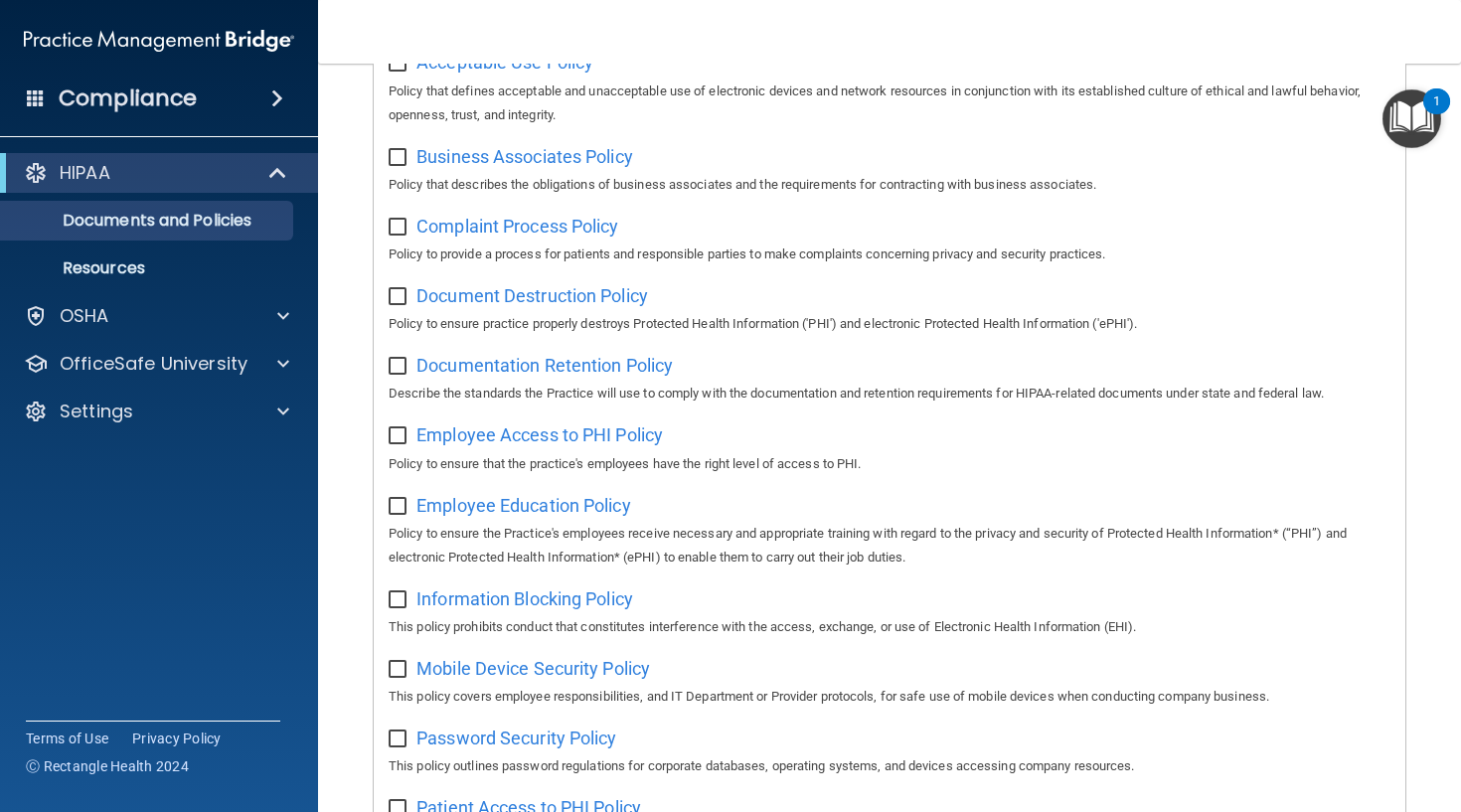 scroll, scrollTop: 294, scrollLeft: 0, axis: vertical 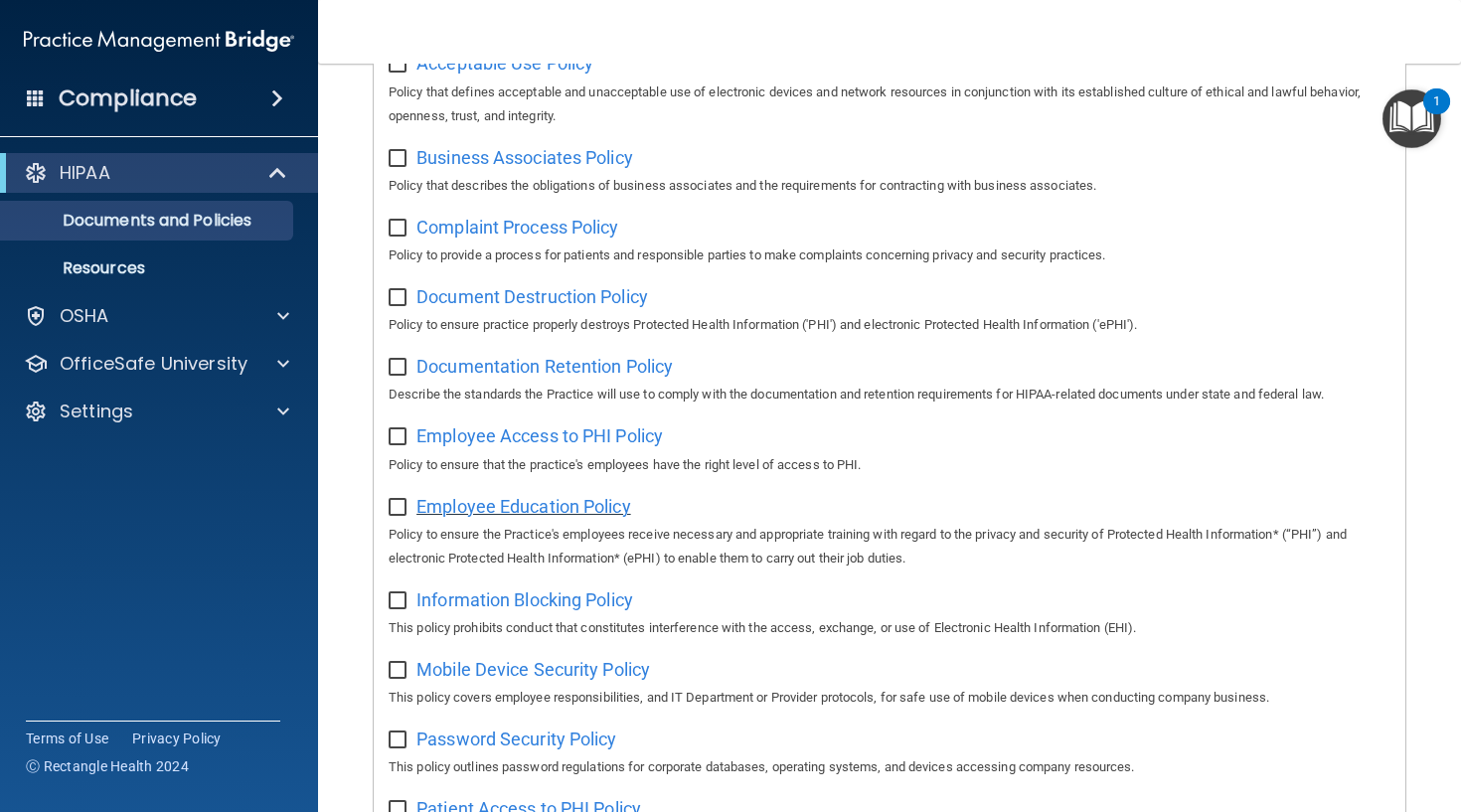 click on "Employee Education Policy" at bounding box center [524, 506] 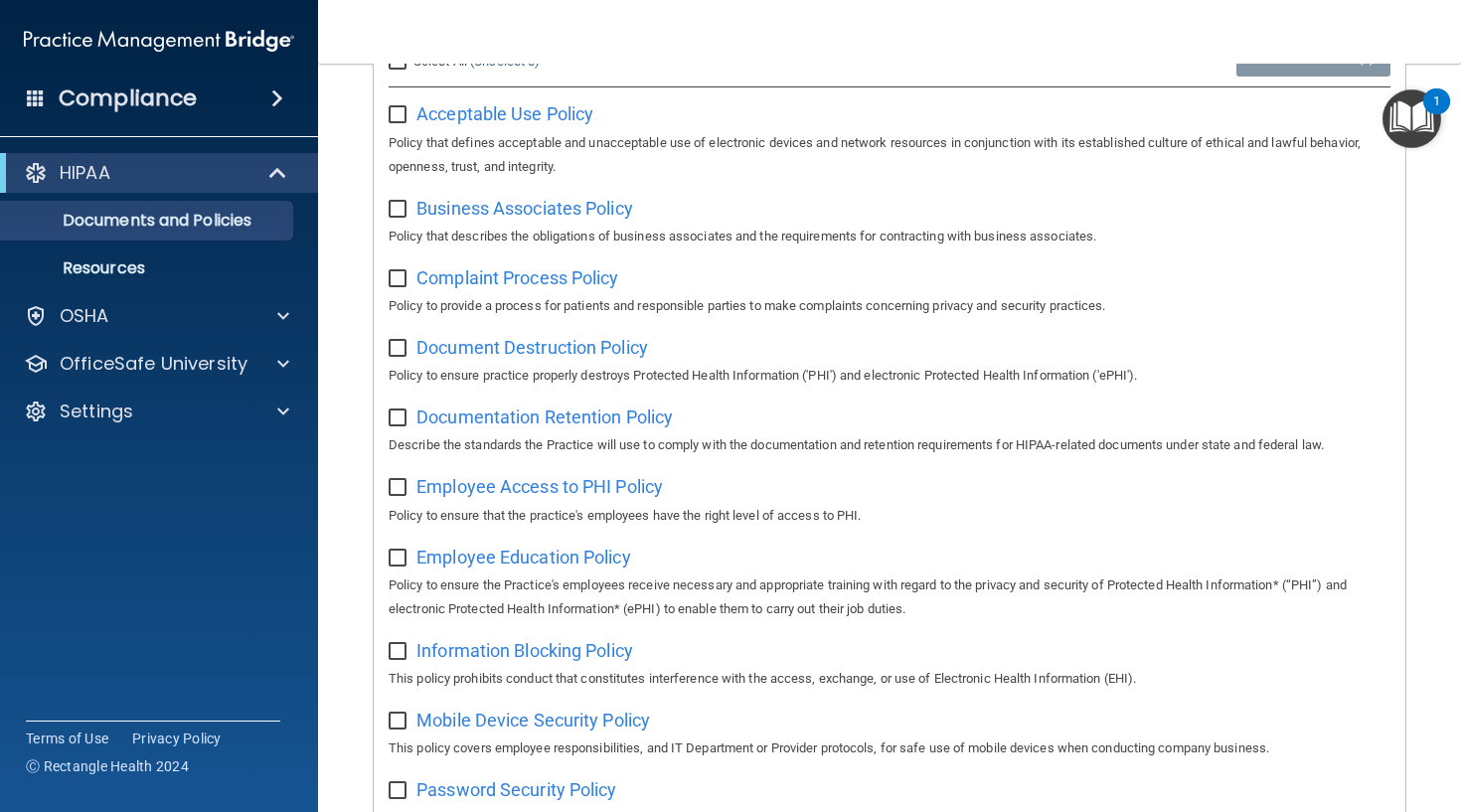 scroll, scrollTop: 247, scrollLeft: 0, axis: vertical 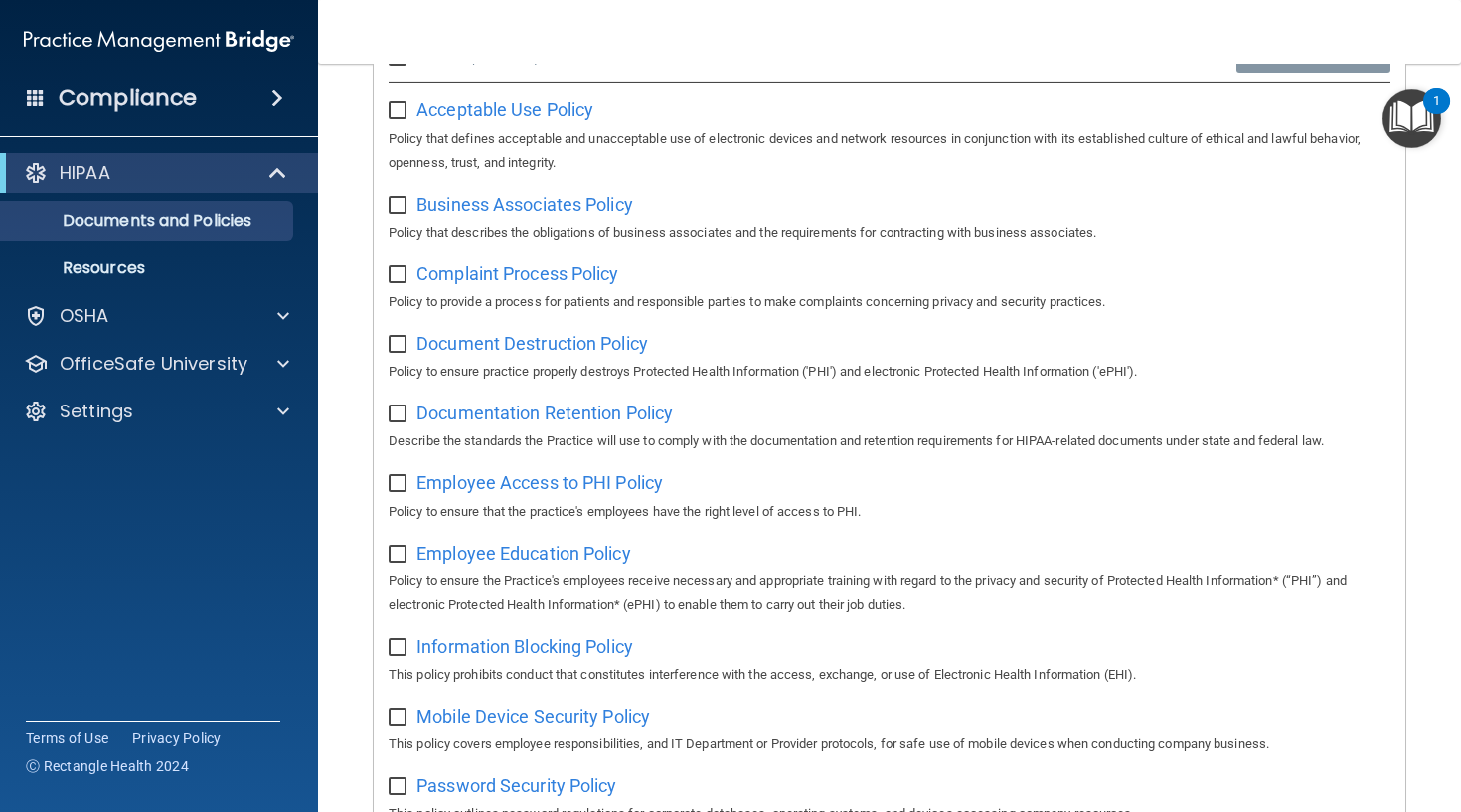 click on "Employee Access to PHI Policy                         Policy to ensure that the practice's employees have the right level of access to PHI." at bounding box center (890, 494) 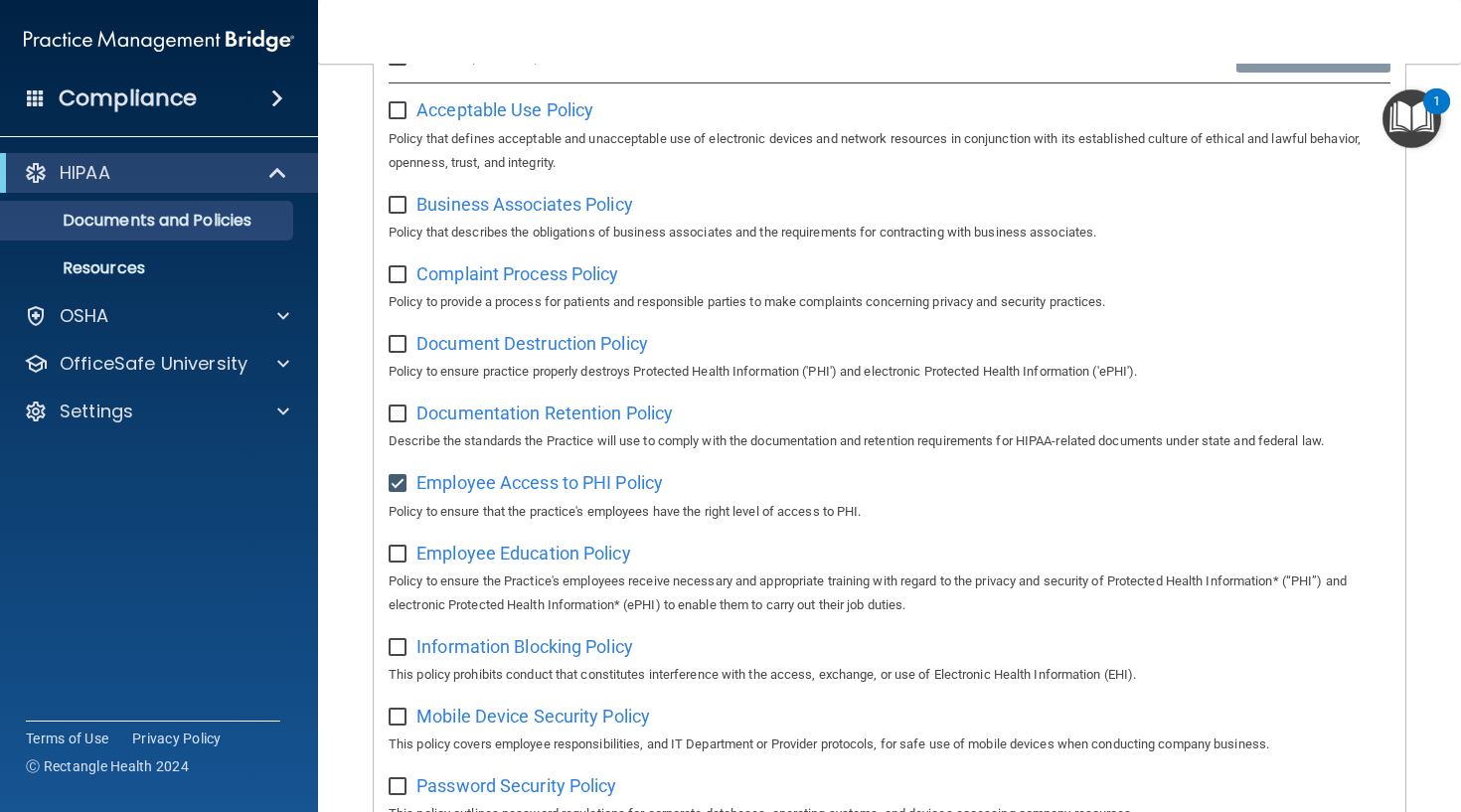 click at bounding box center [400, 555] 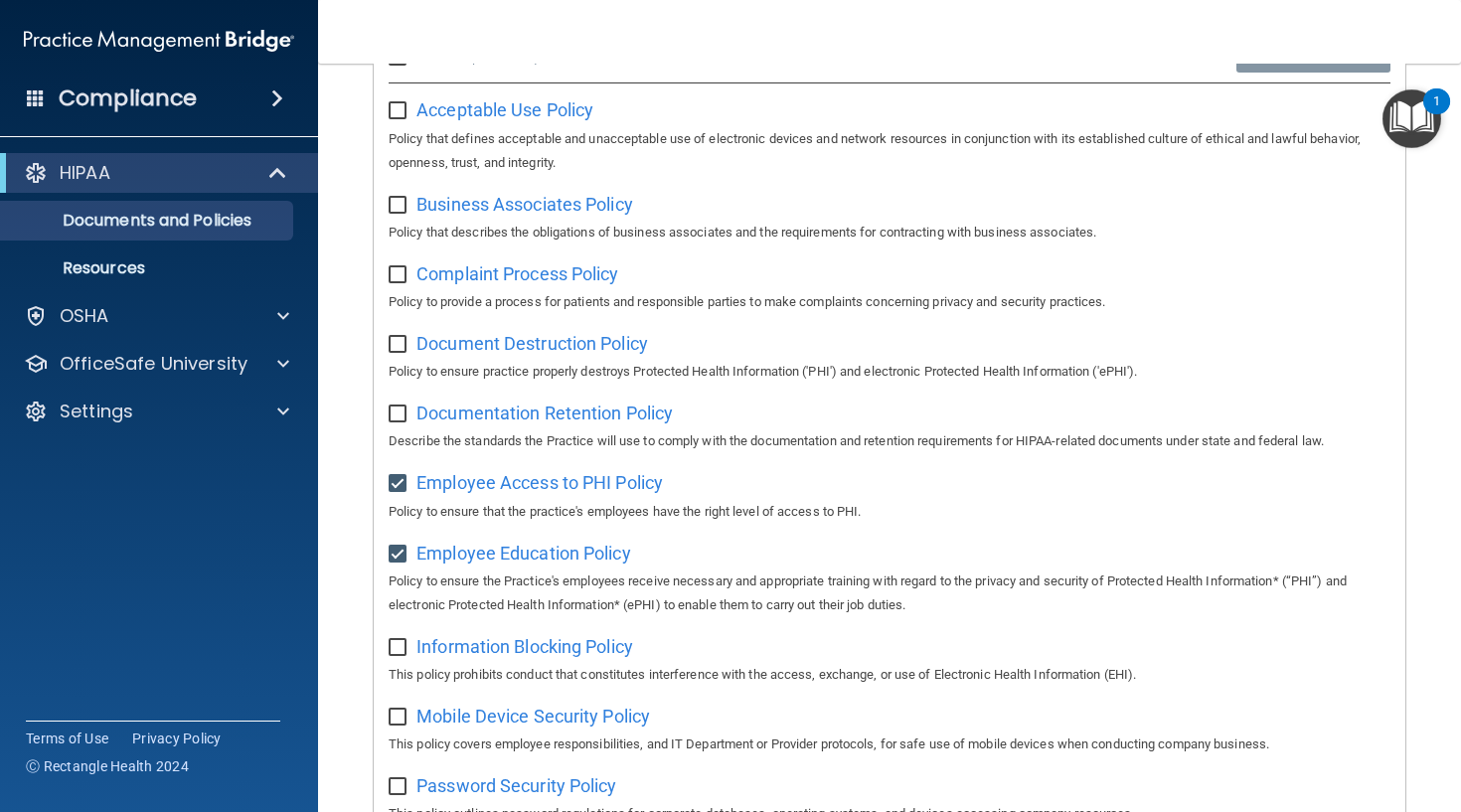 click at bounding box center [400, 414] 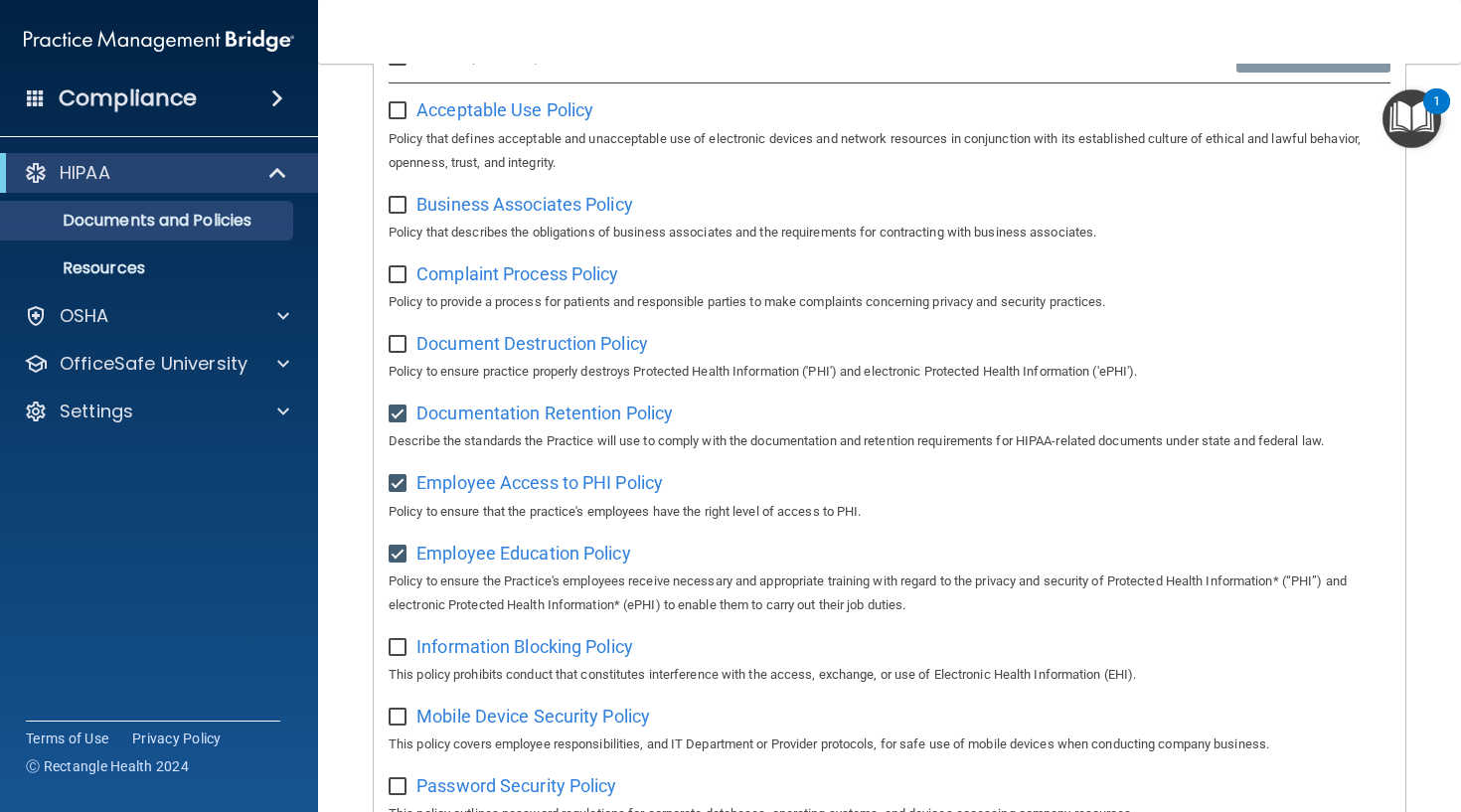 click on "Document Destruction Policy                         Policy to ensure practice properly destroys Protected Health Information ('PHI') and electronic Protected Health Information ('ePHI')." at bounding box center (890, 355) 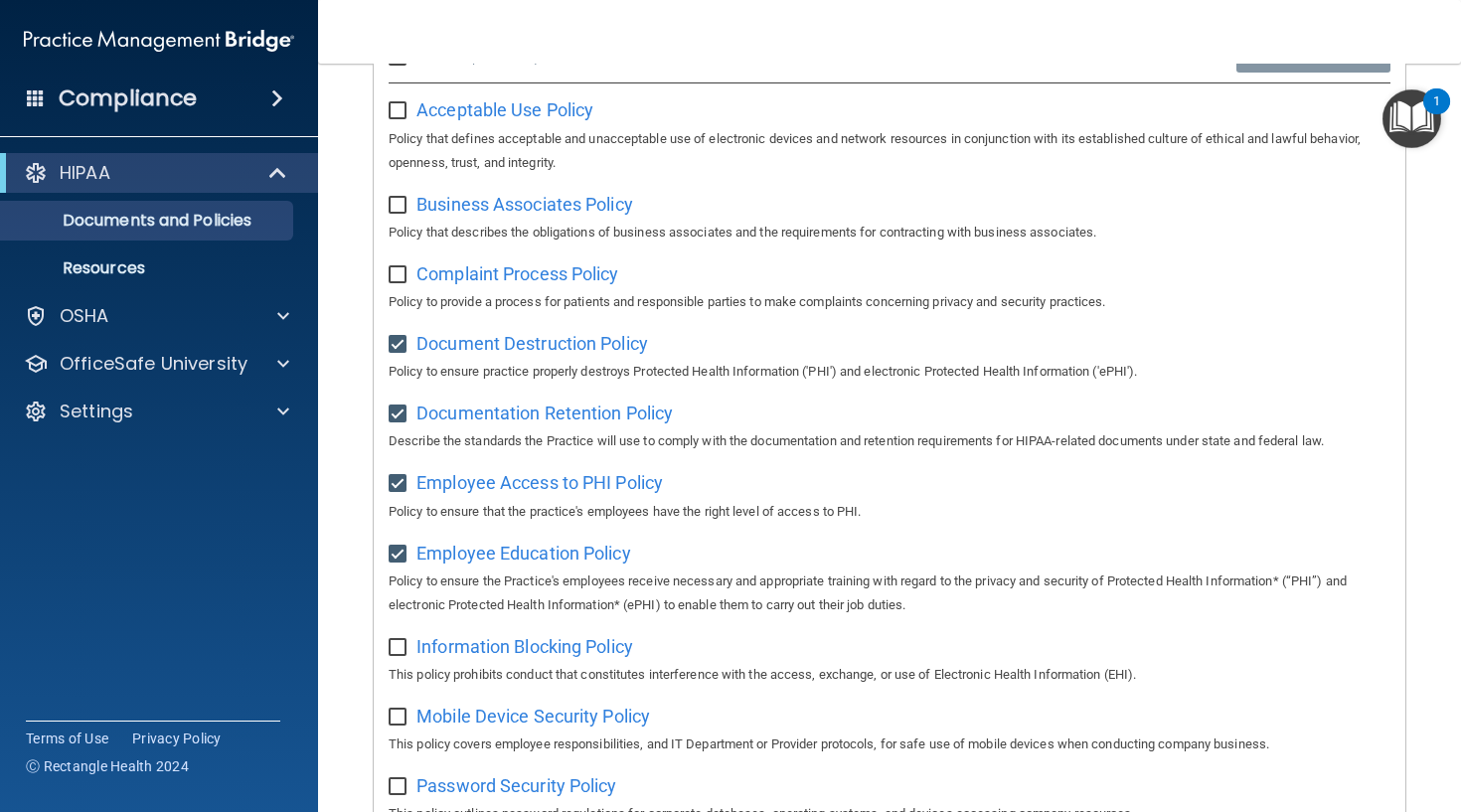 click at bounding box center [400, 275] 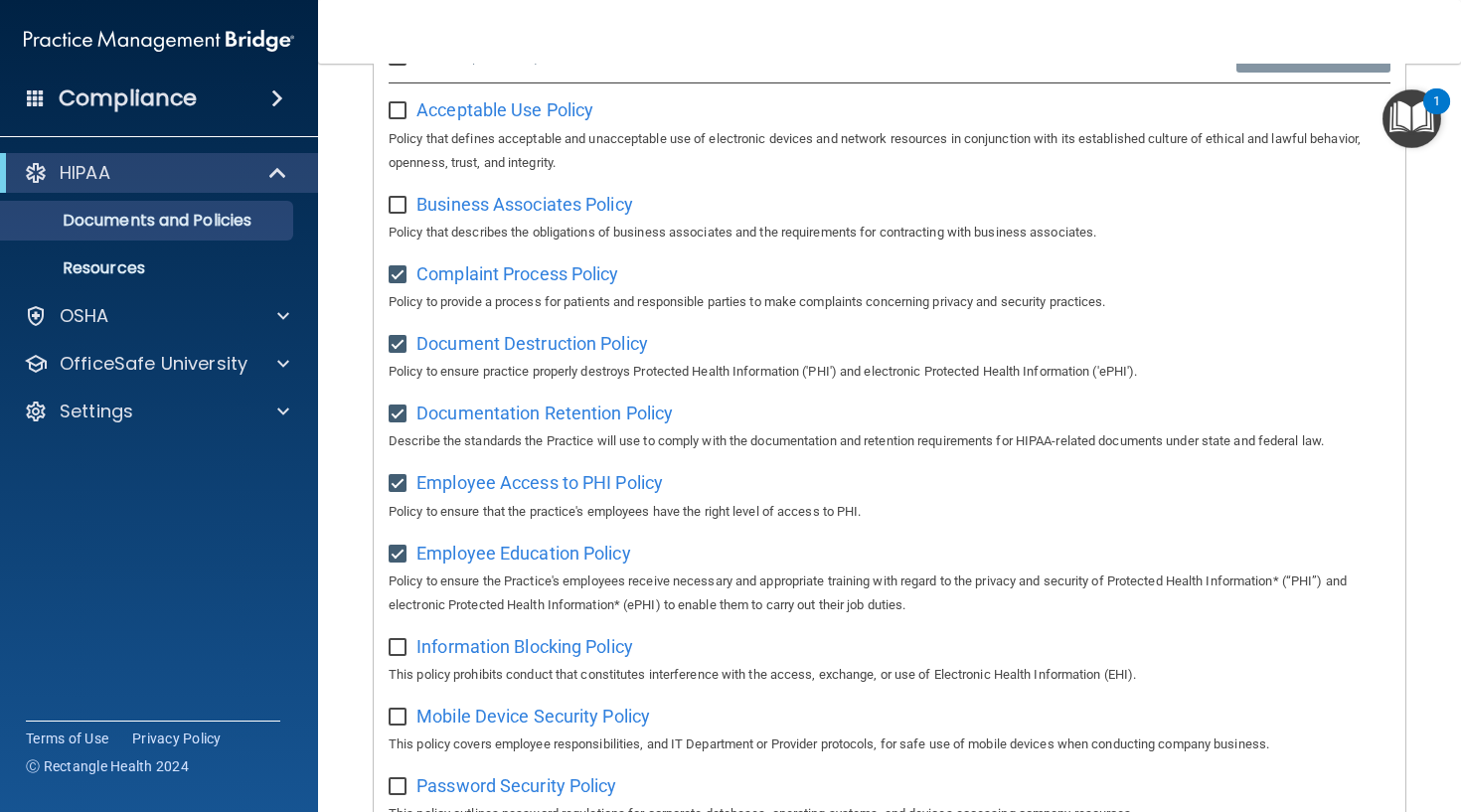 click at bounding box center [401, 199] 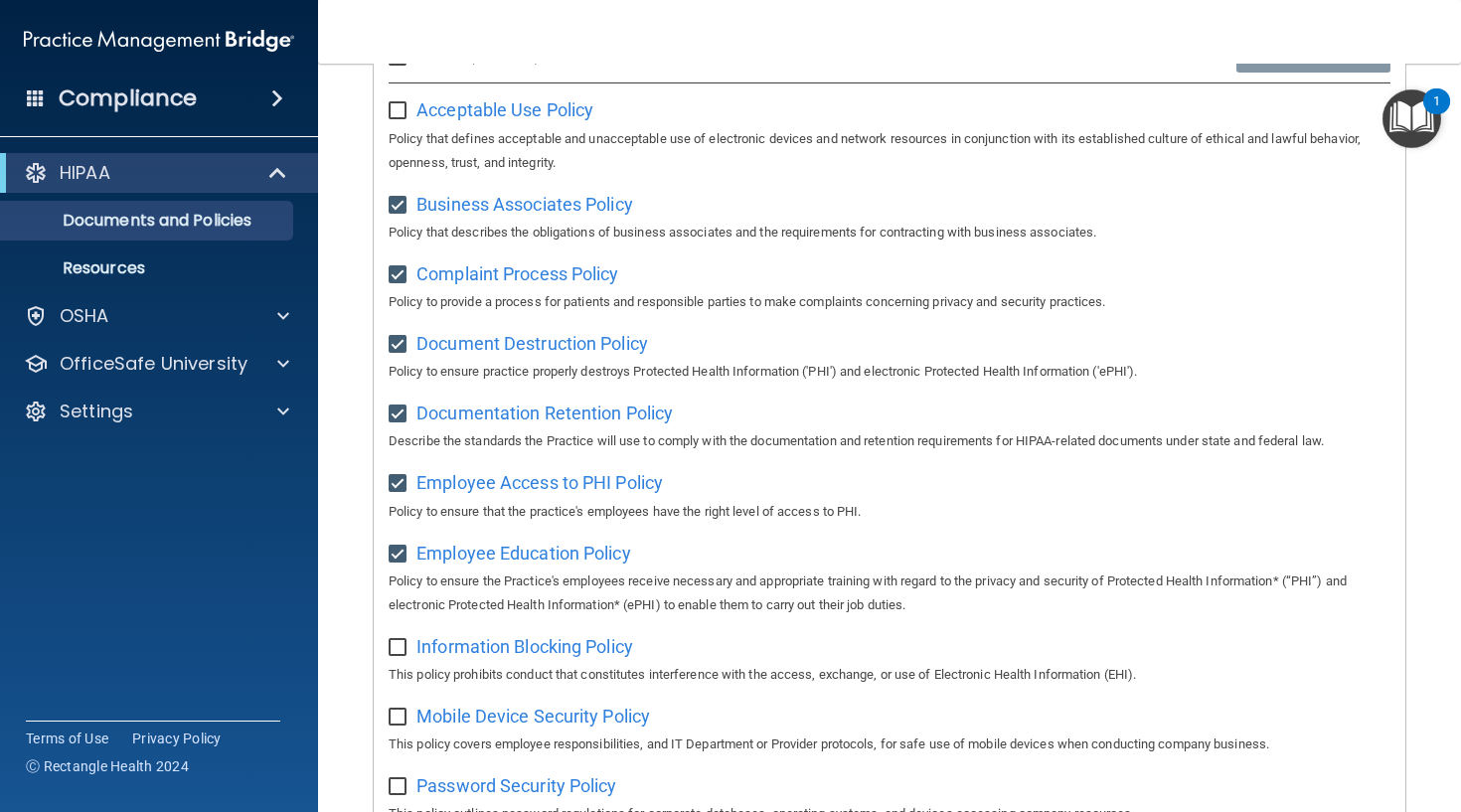 click at bounding box center [400, 111] 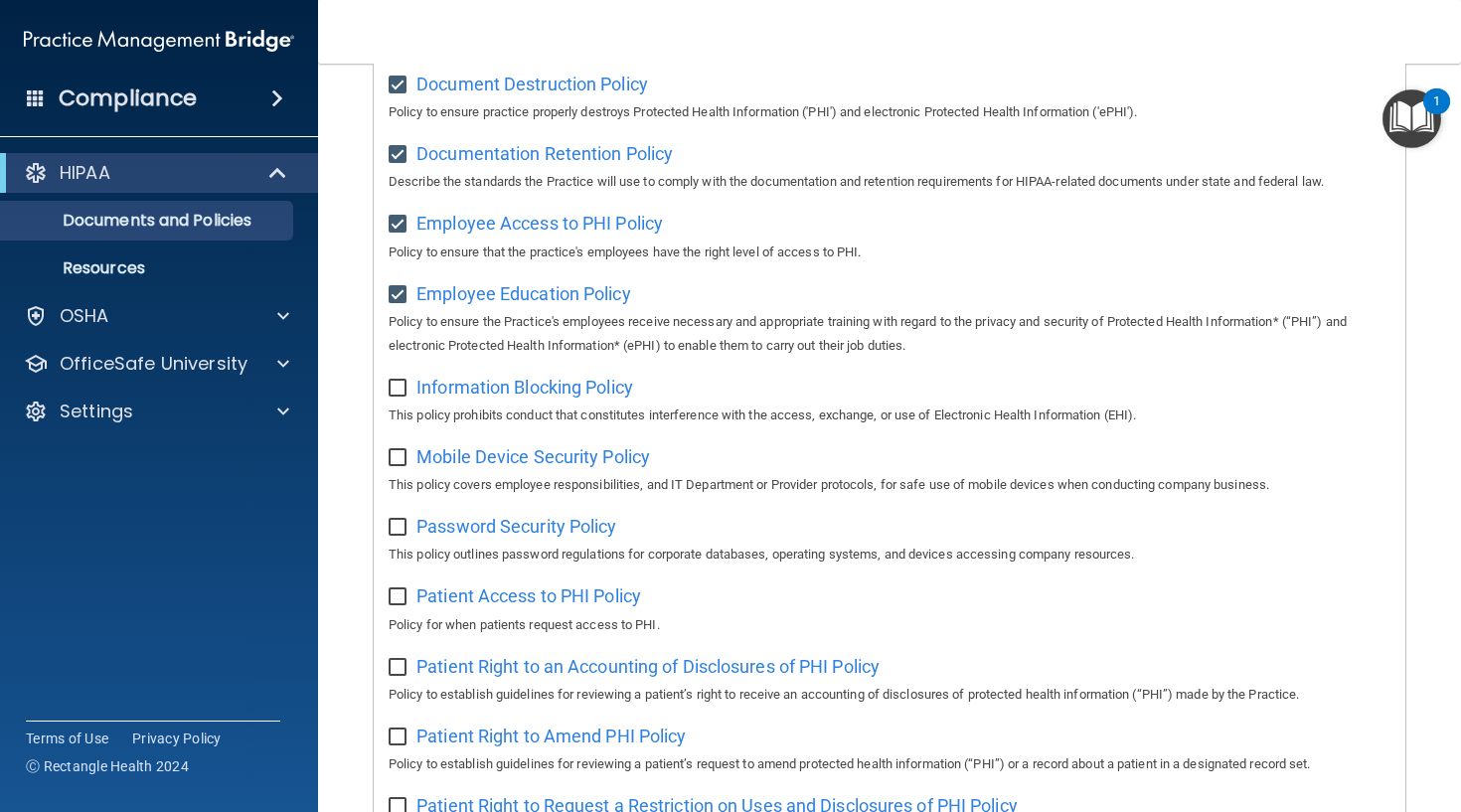 scroll, scrollTop: 557, scrollLeft: 0, axis: vertical 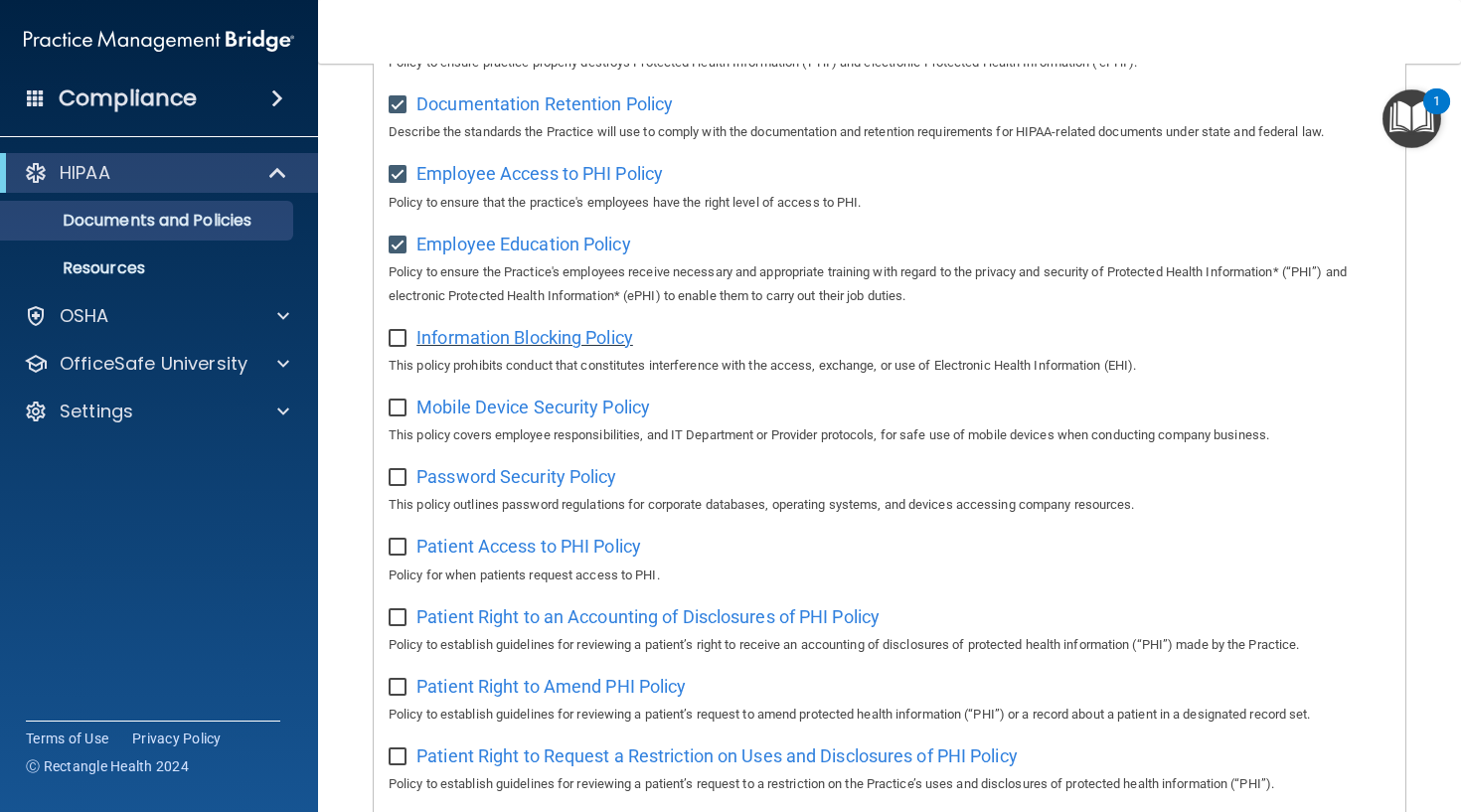 click on "Information Blocking Policy" at bounding box center [525, 337] 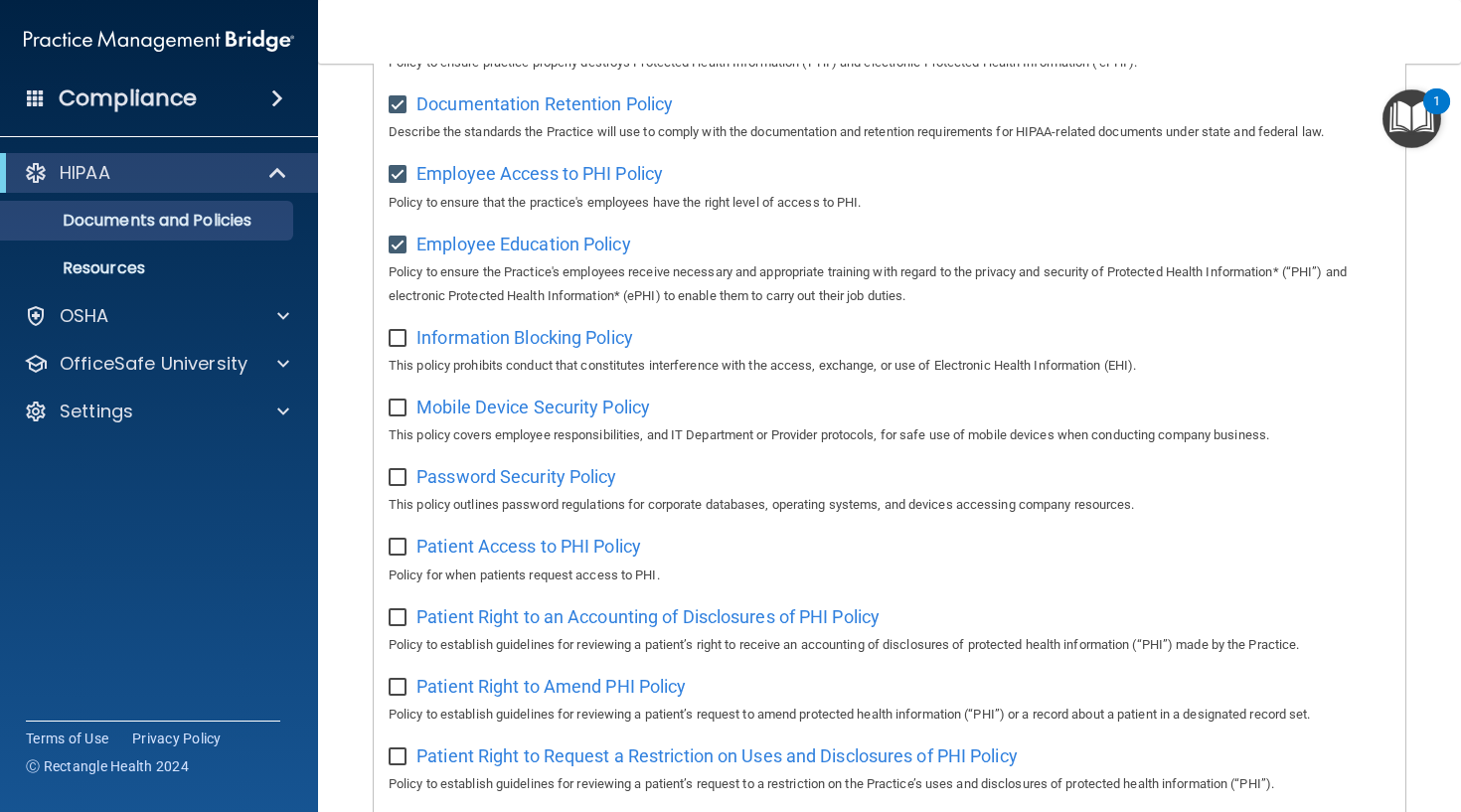 click at bounding box center (400, 339) 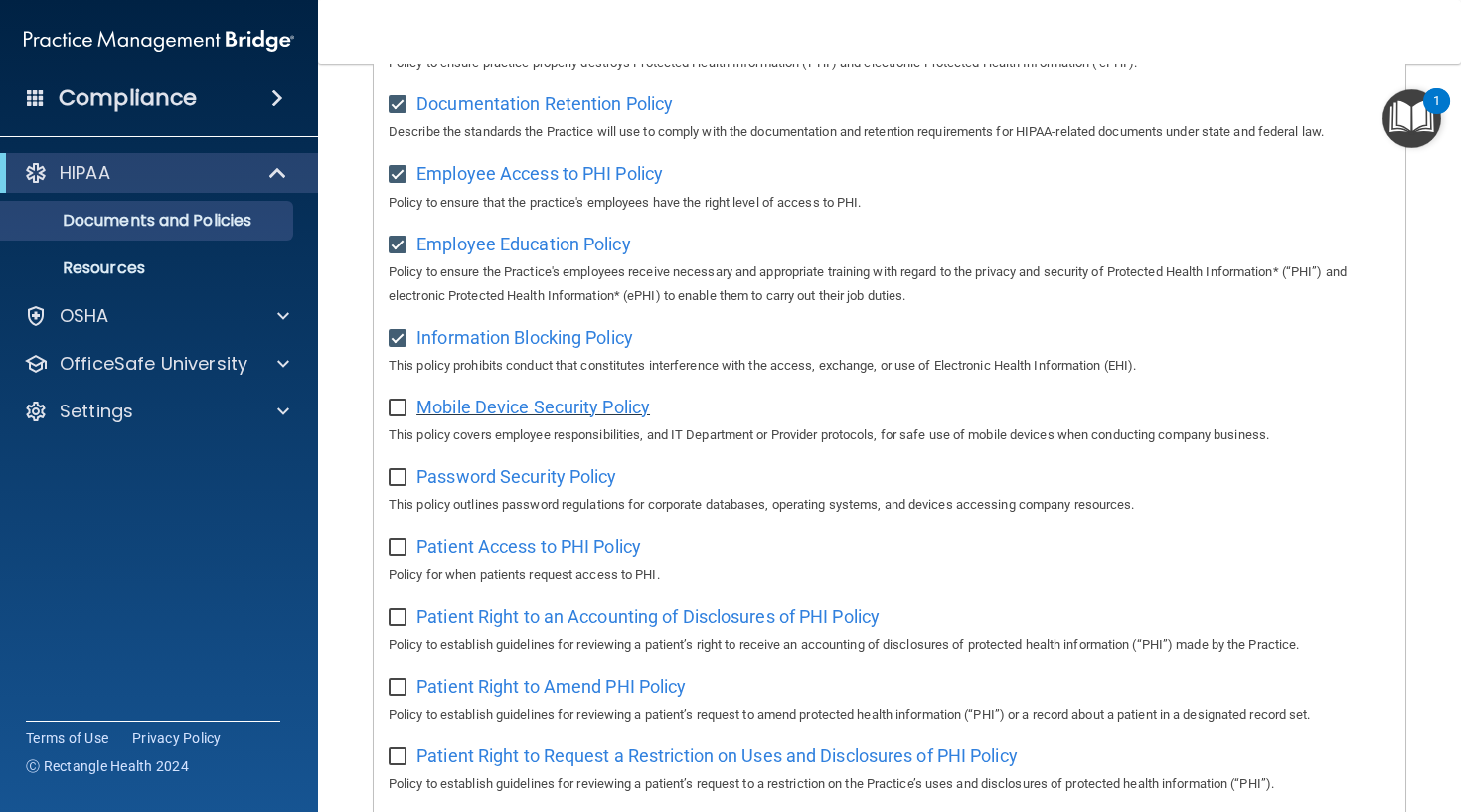 click on "Mobile Device Security Policy" at bounding box center [533, 406] 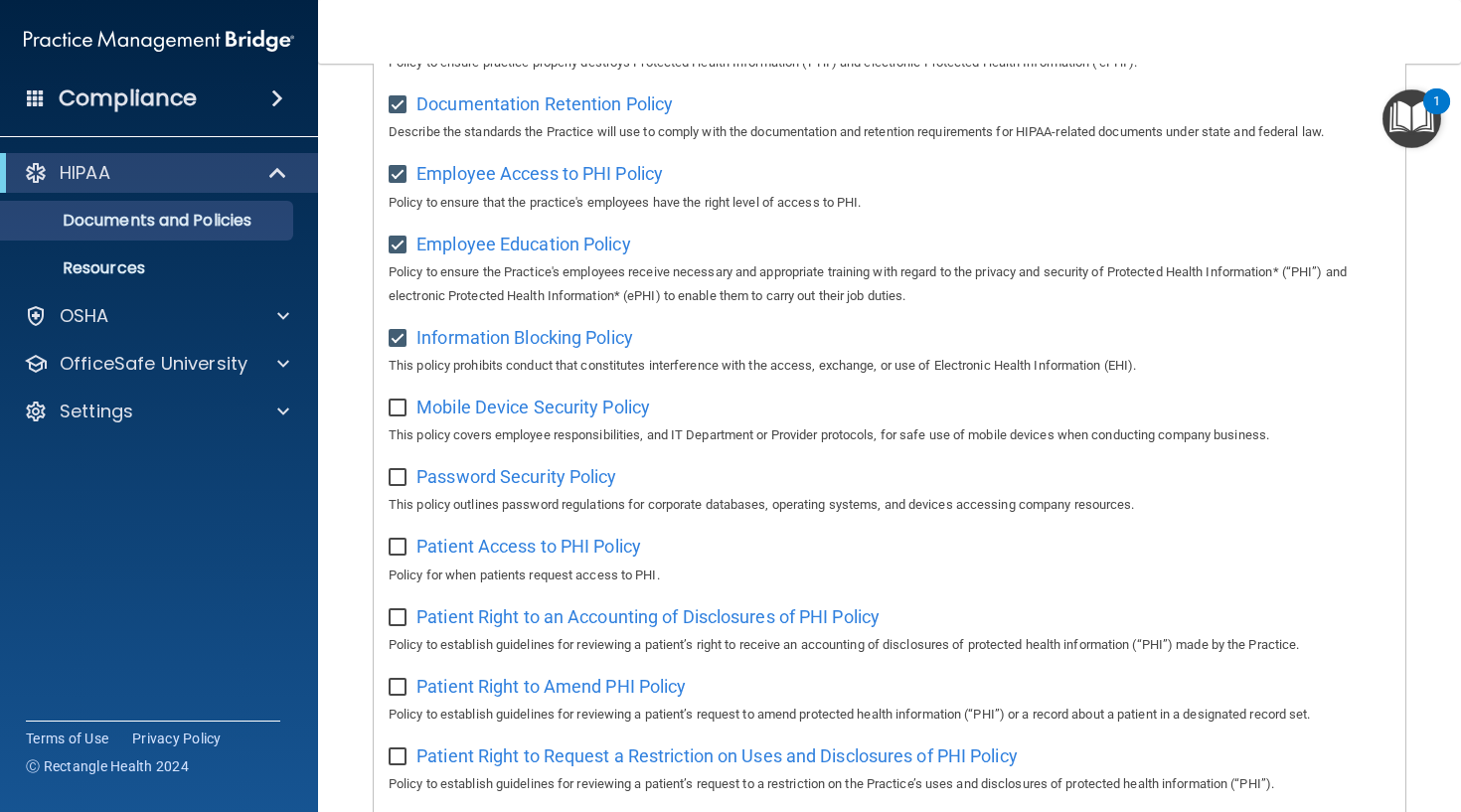 click at bounding box center (400, 408) 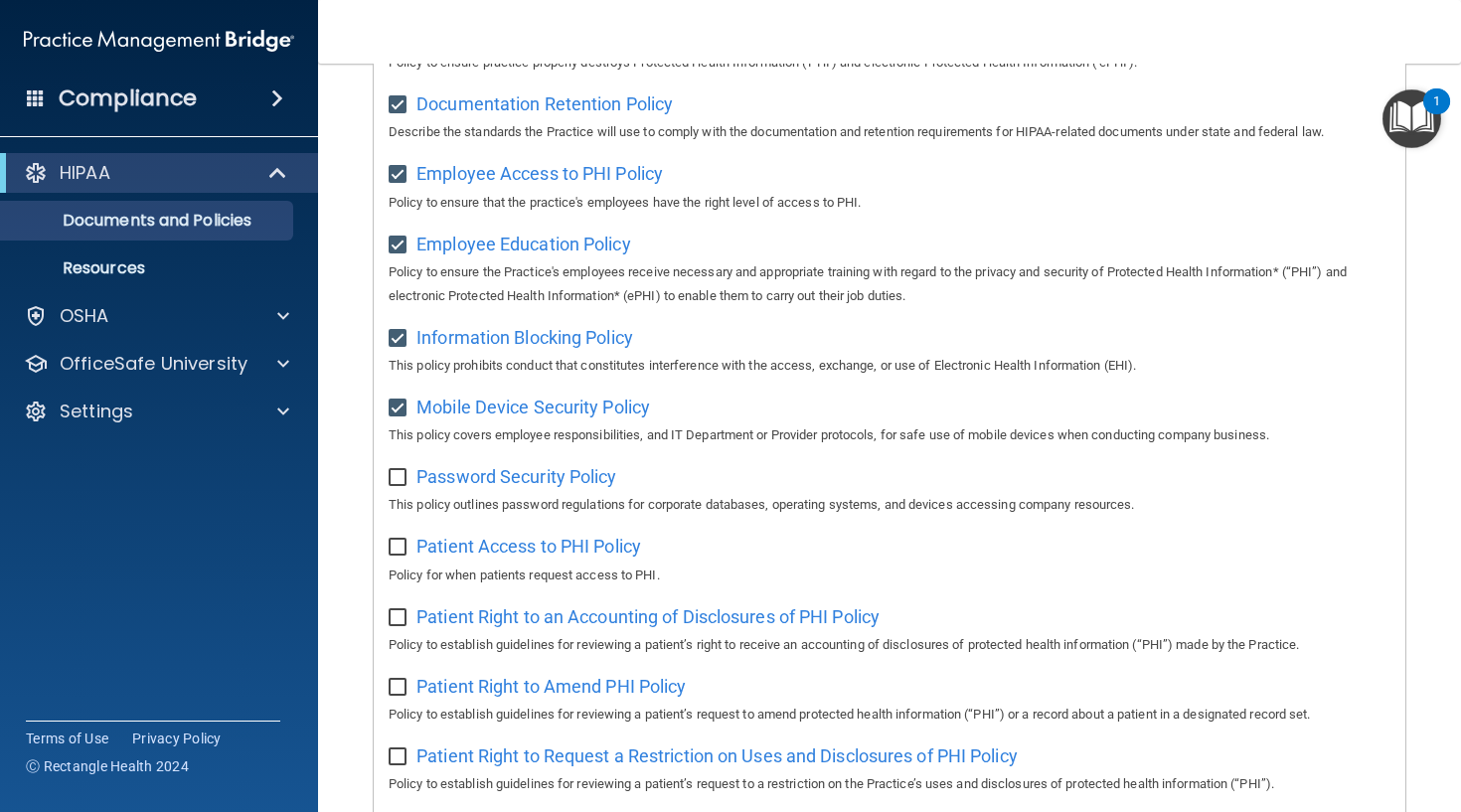click at bounding box center [400, 478] 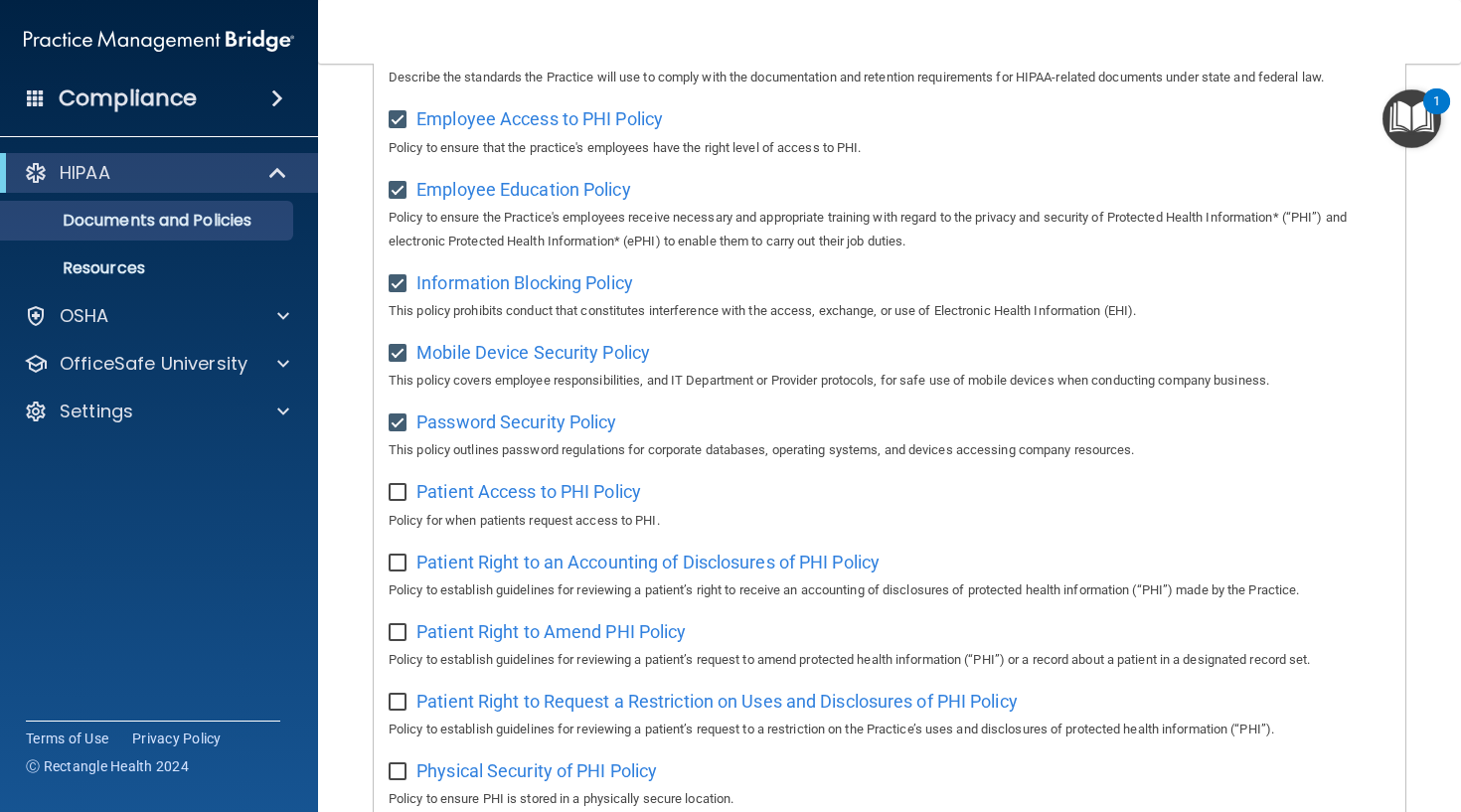 scroll, scrollTop: 613, scrollLeft: 0, axis: vertical 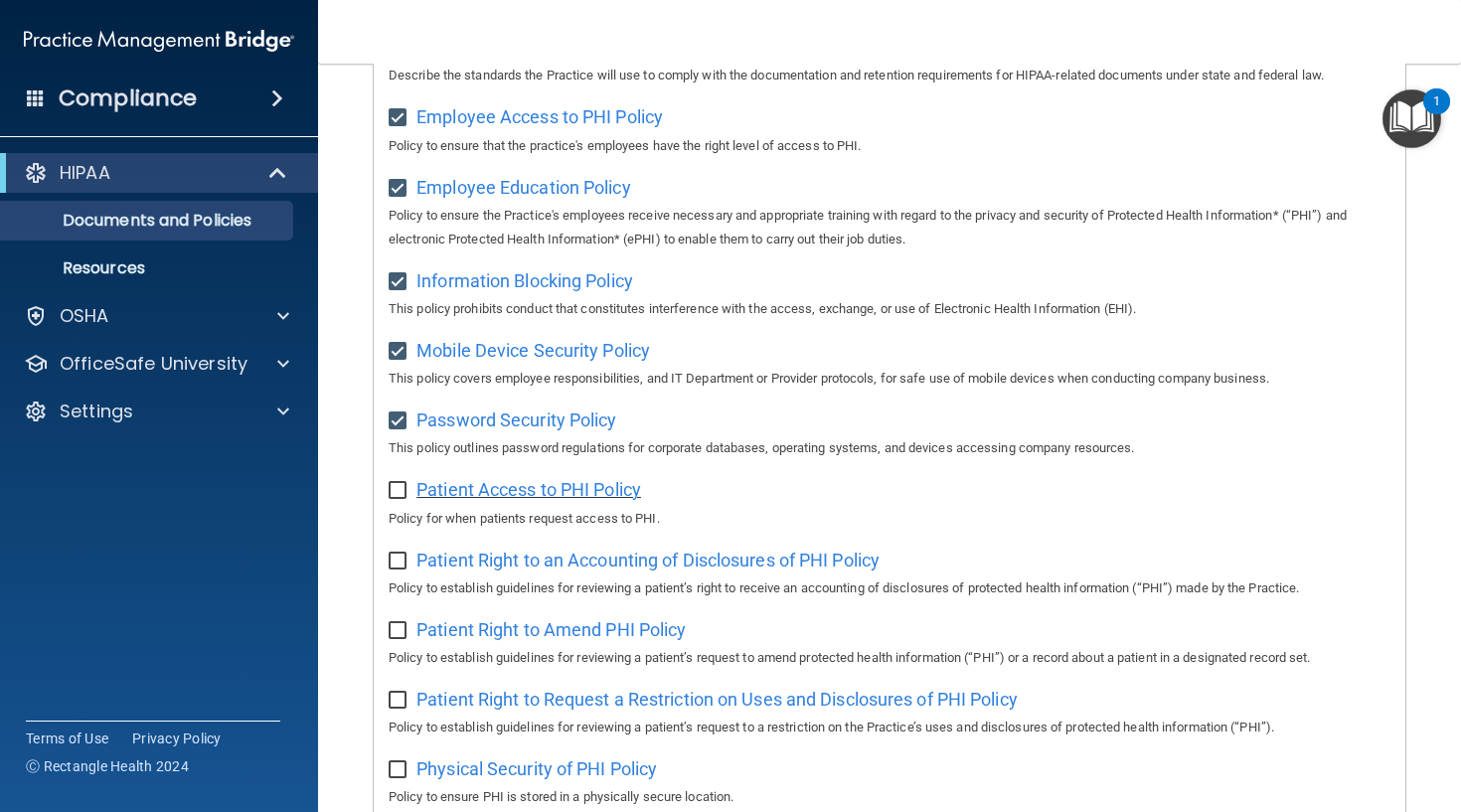click on "Patient Access to PHI Policy" at bounding box center (529, 489) 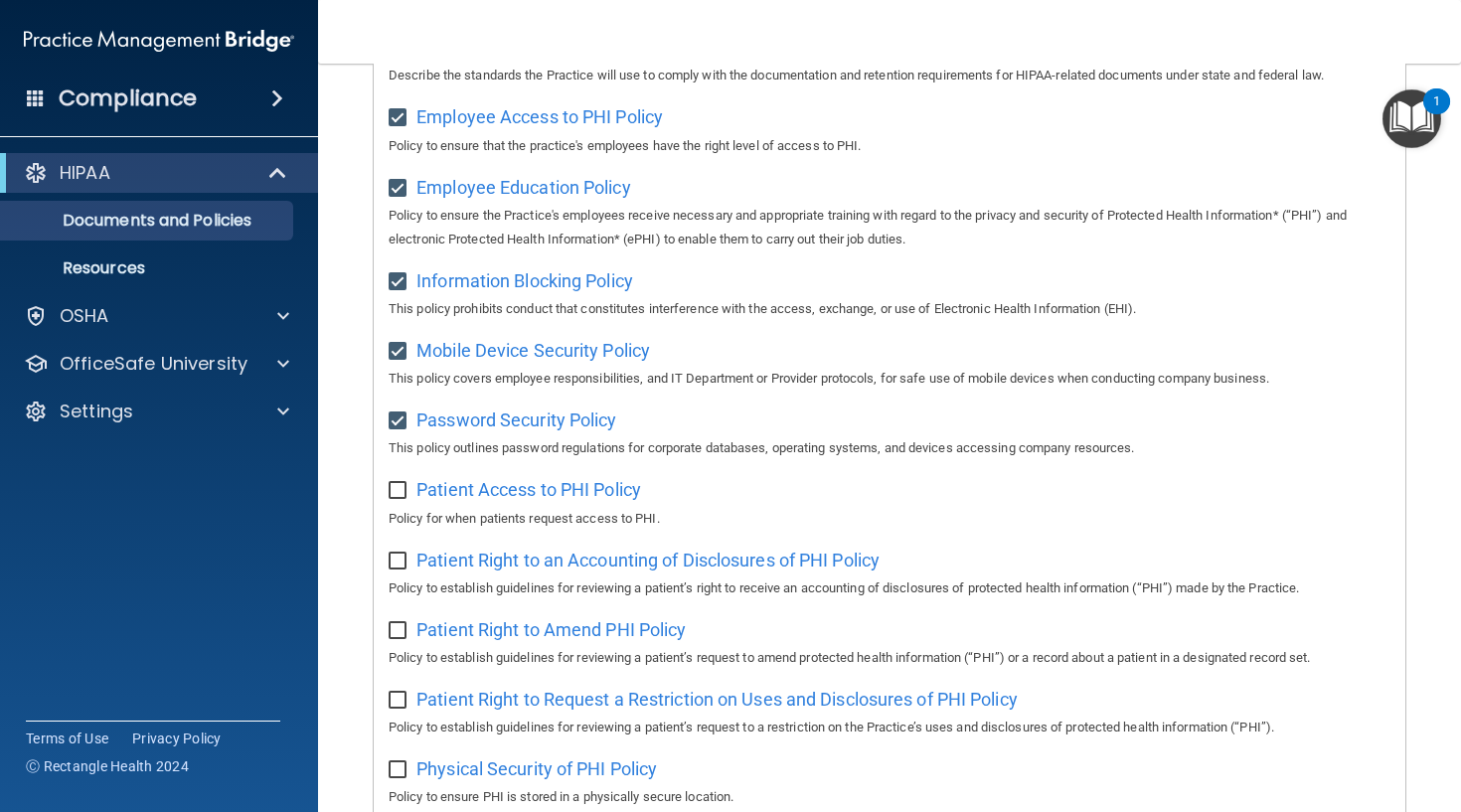 click on "Patient Access to PHI Policy                         Policy for when patients request access to PHI." at bounding box center (890, 501) 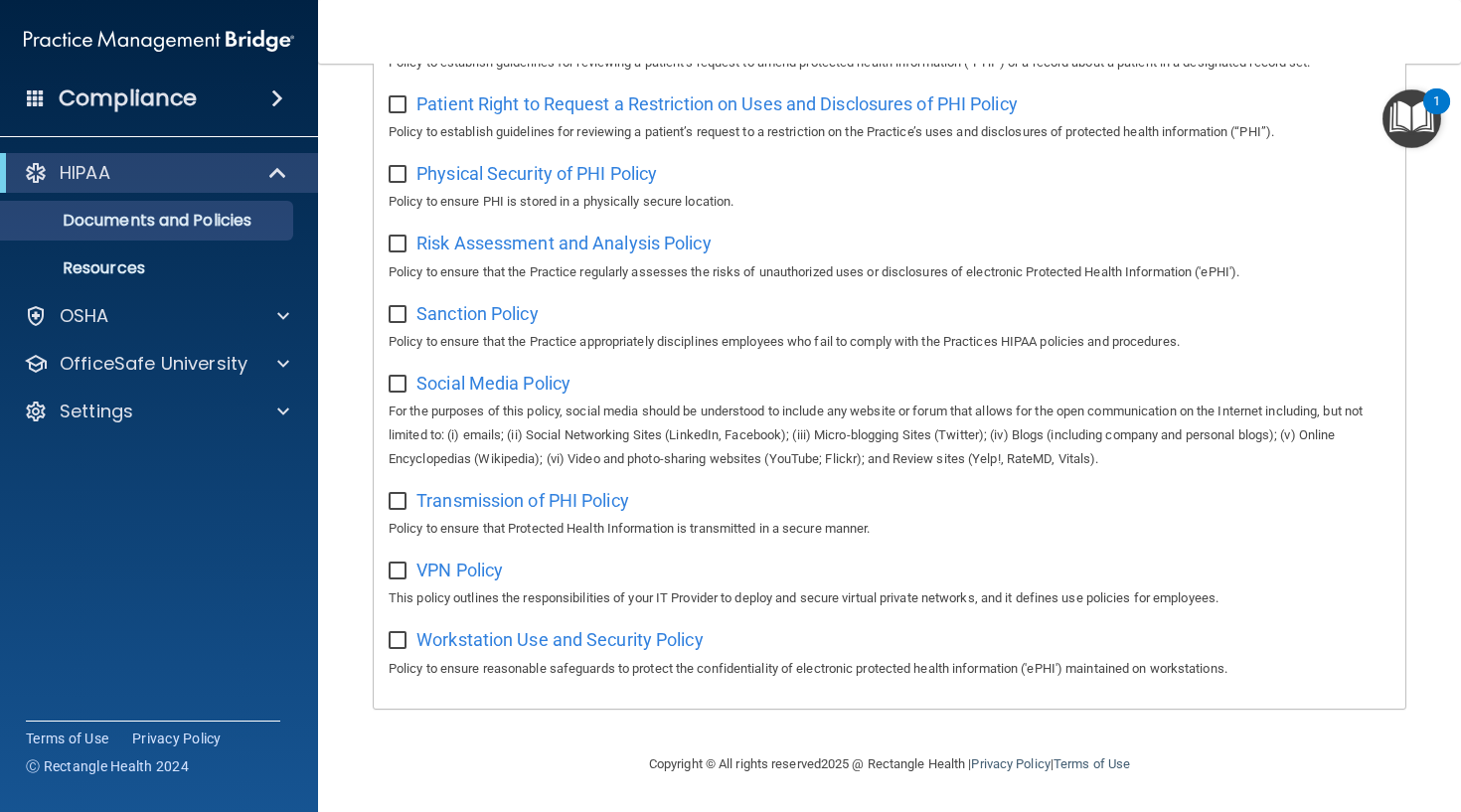 scroll, scrollTop: 1177, scrollLeft: 0, axis: vertical 